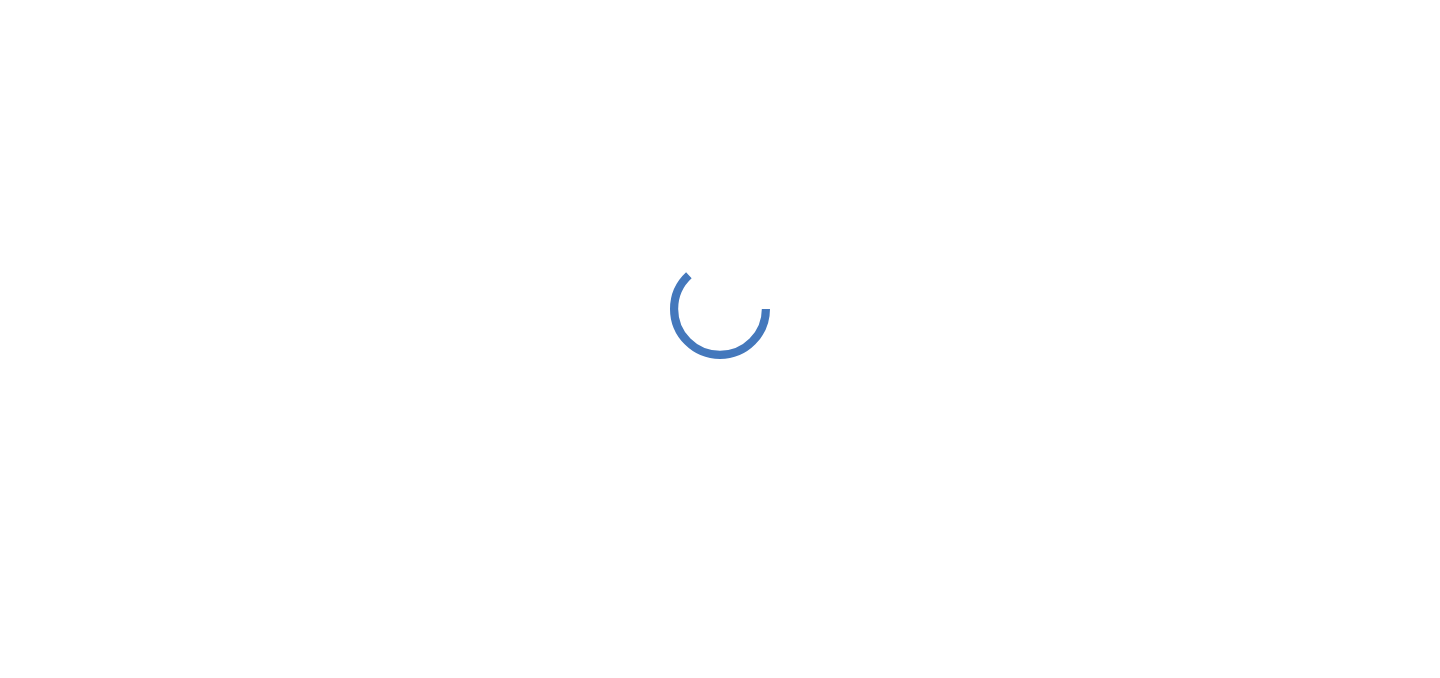 scroll, scrollTop: 0, scrollLeft: 0, axis: both 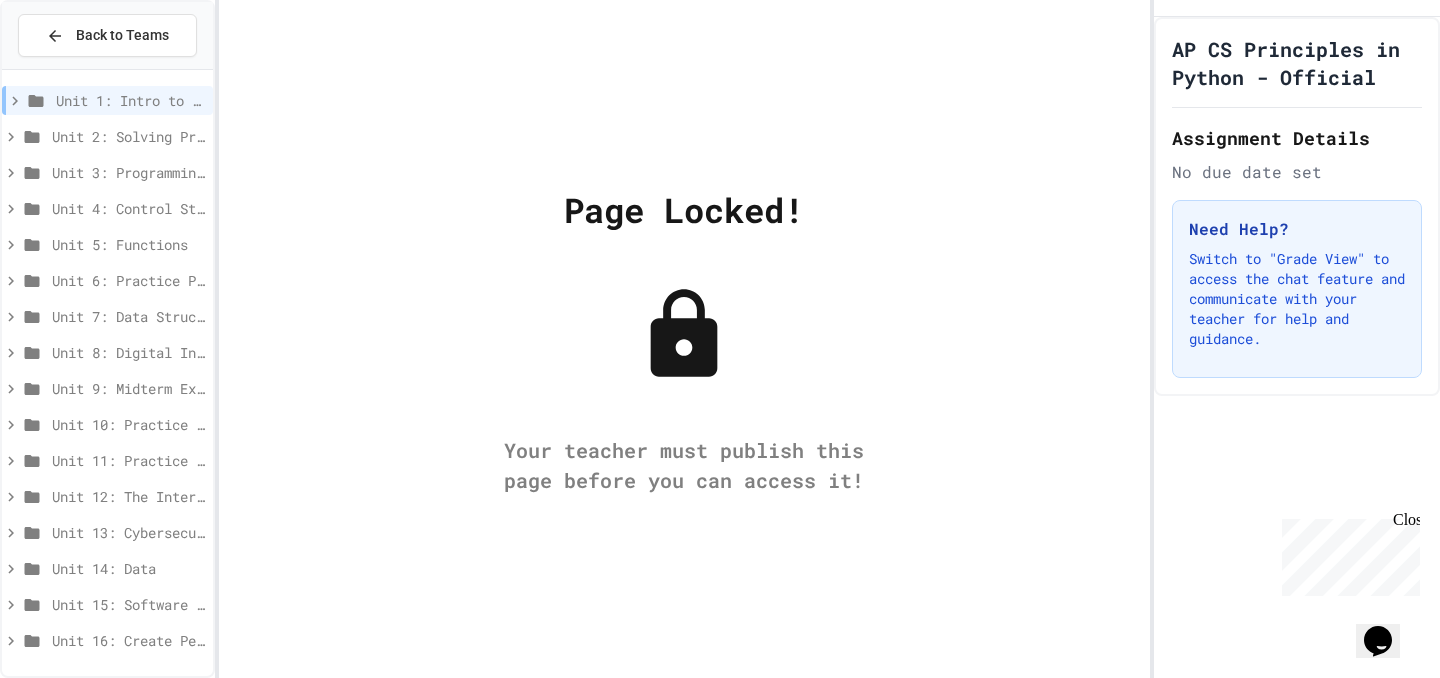 click on "Unit 1: Intro to Computer Science" at bounding box center [130, 100] 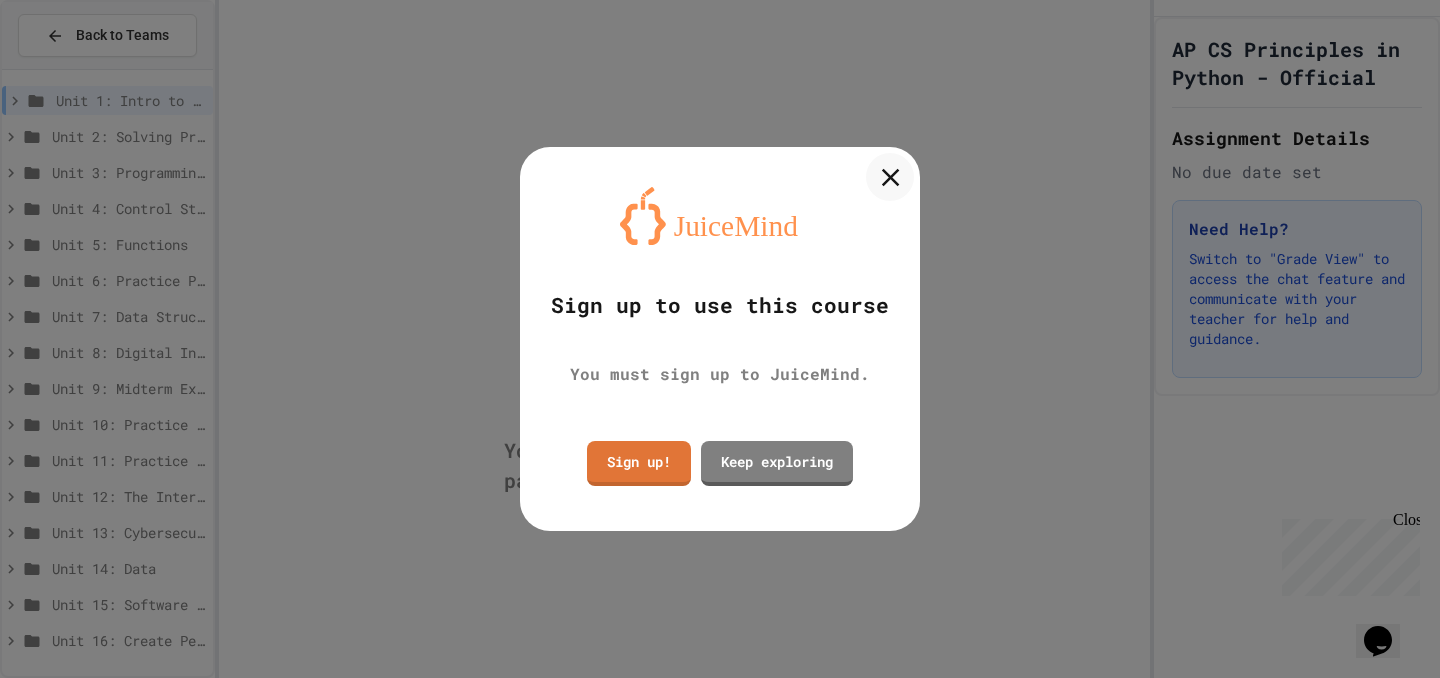 click 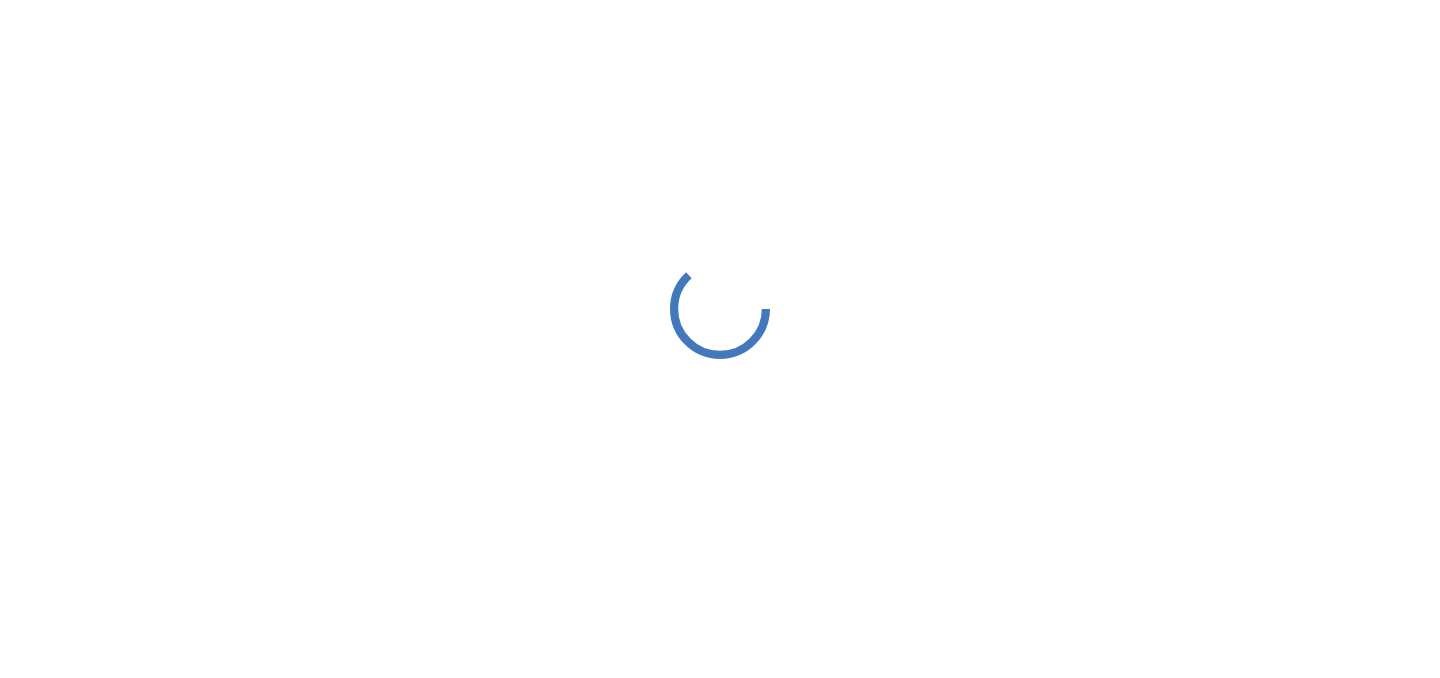 scroll, scrollTop: 0, scrollLeft: 0, axis: both 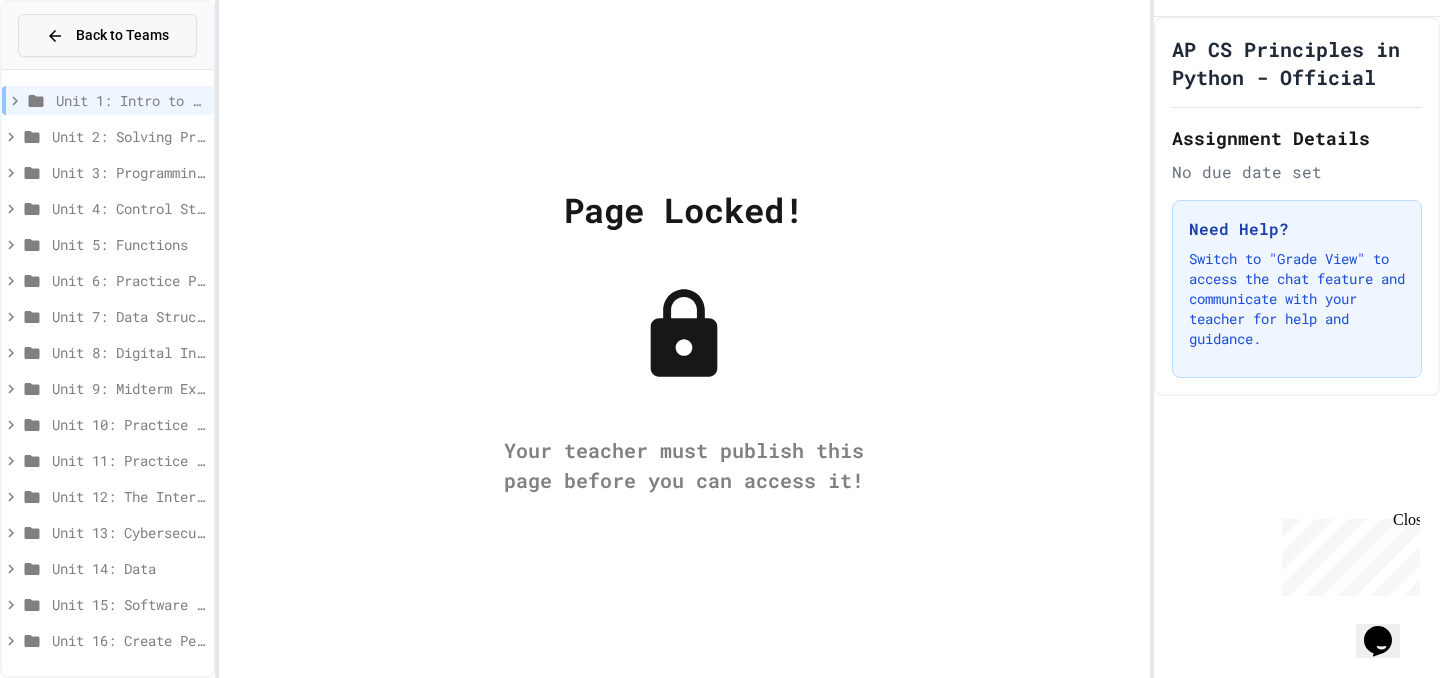 click on "Back to Teams" at bounding box center [107, 35] 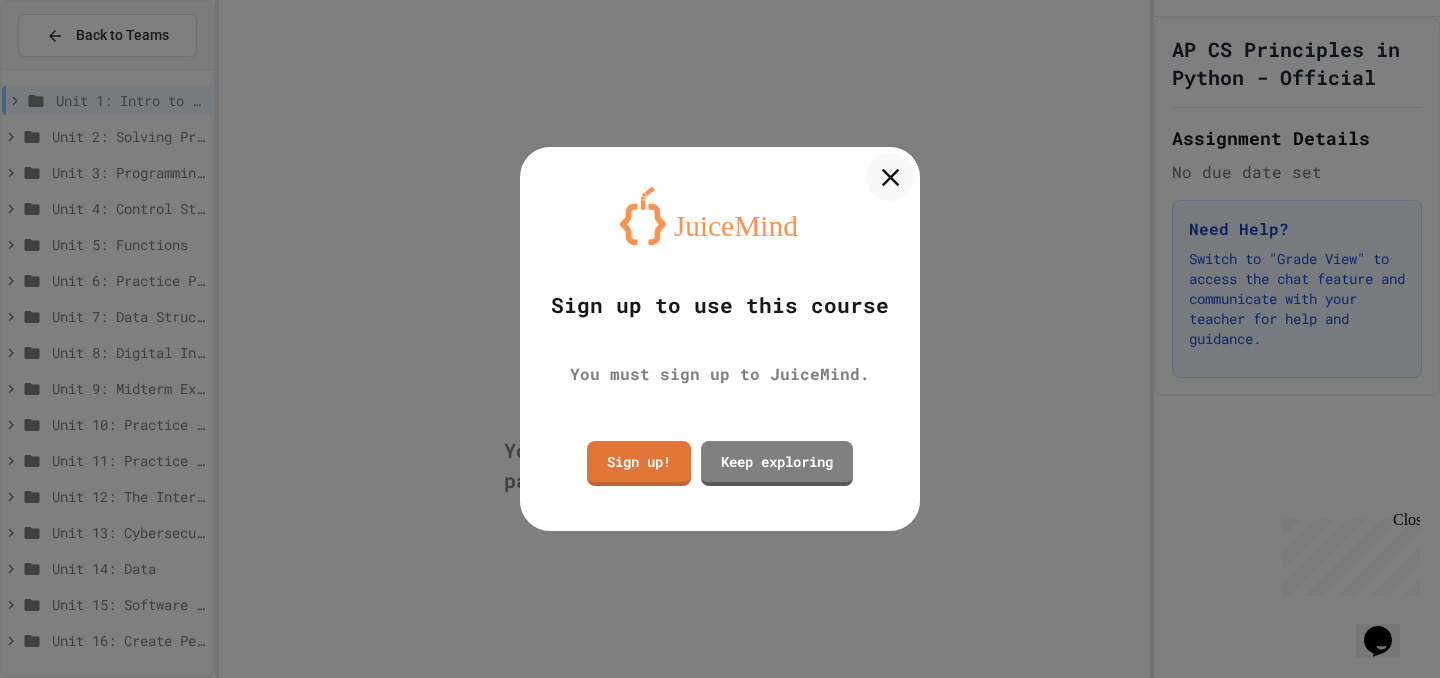 click 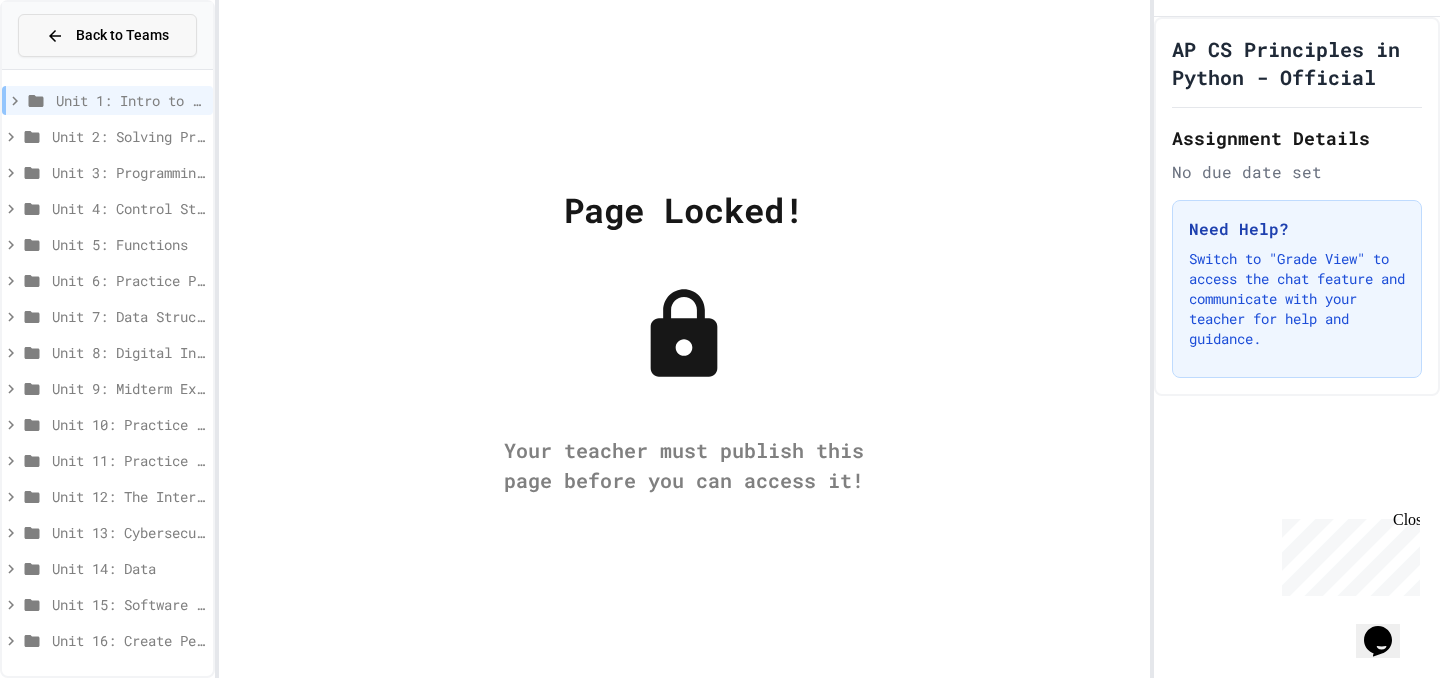click on "Back to Teams" at bounding box center [107, 35] 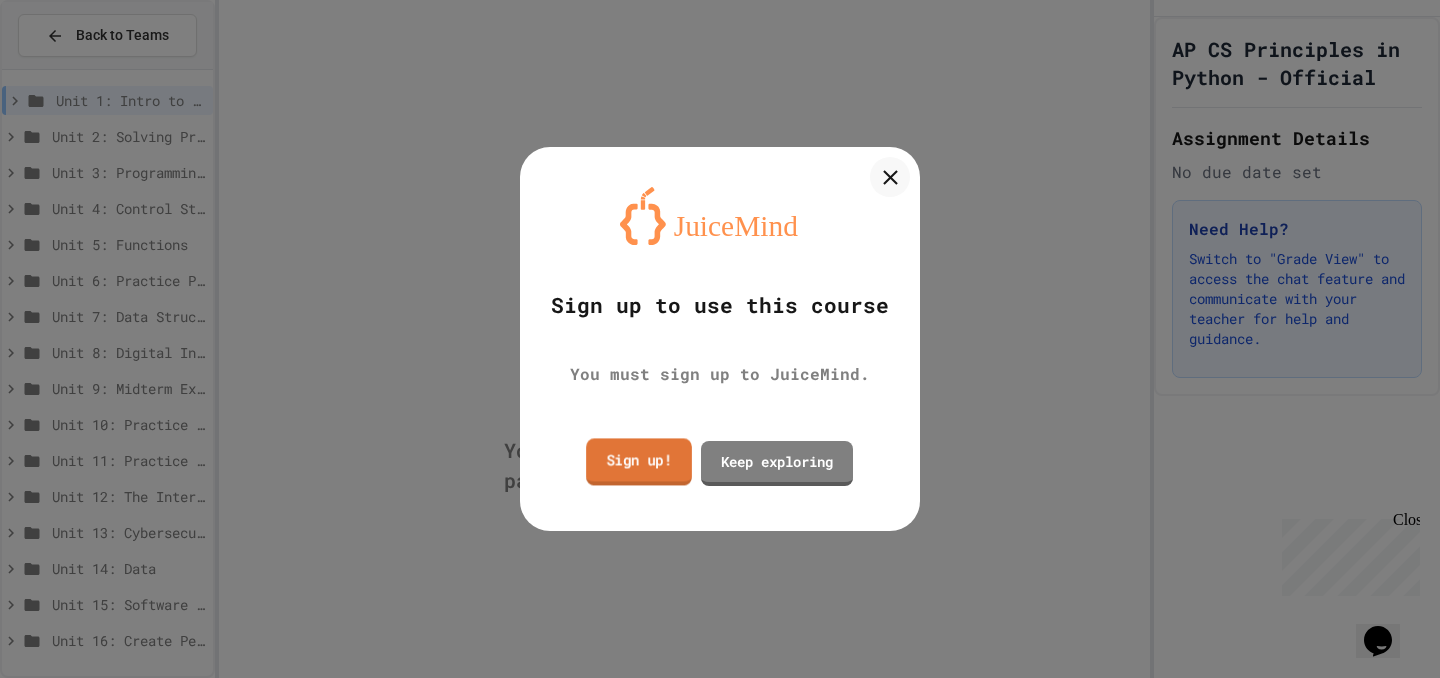 click on "Sign up!" at bounding box center [639, 461] 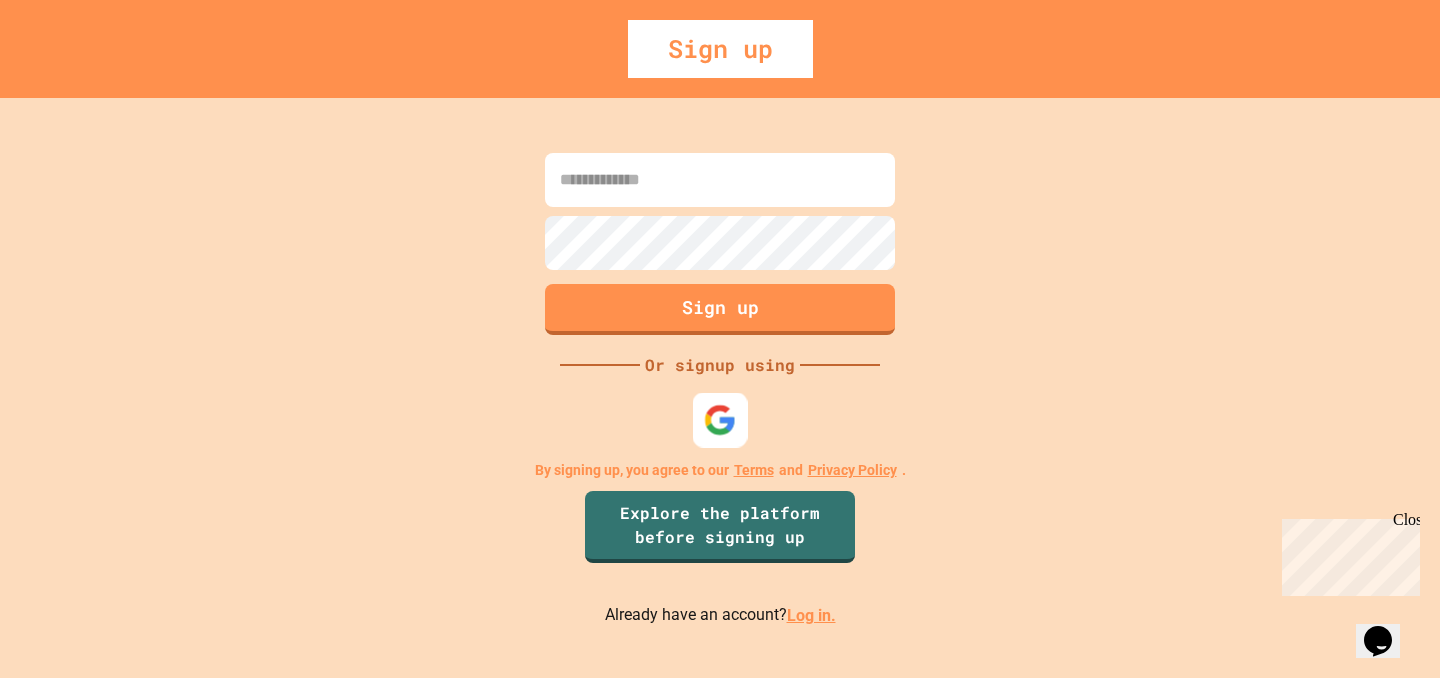 click at bounding box center [720, 420] 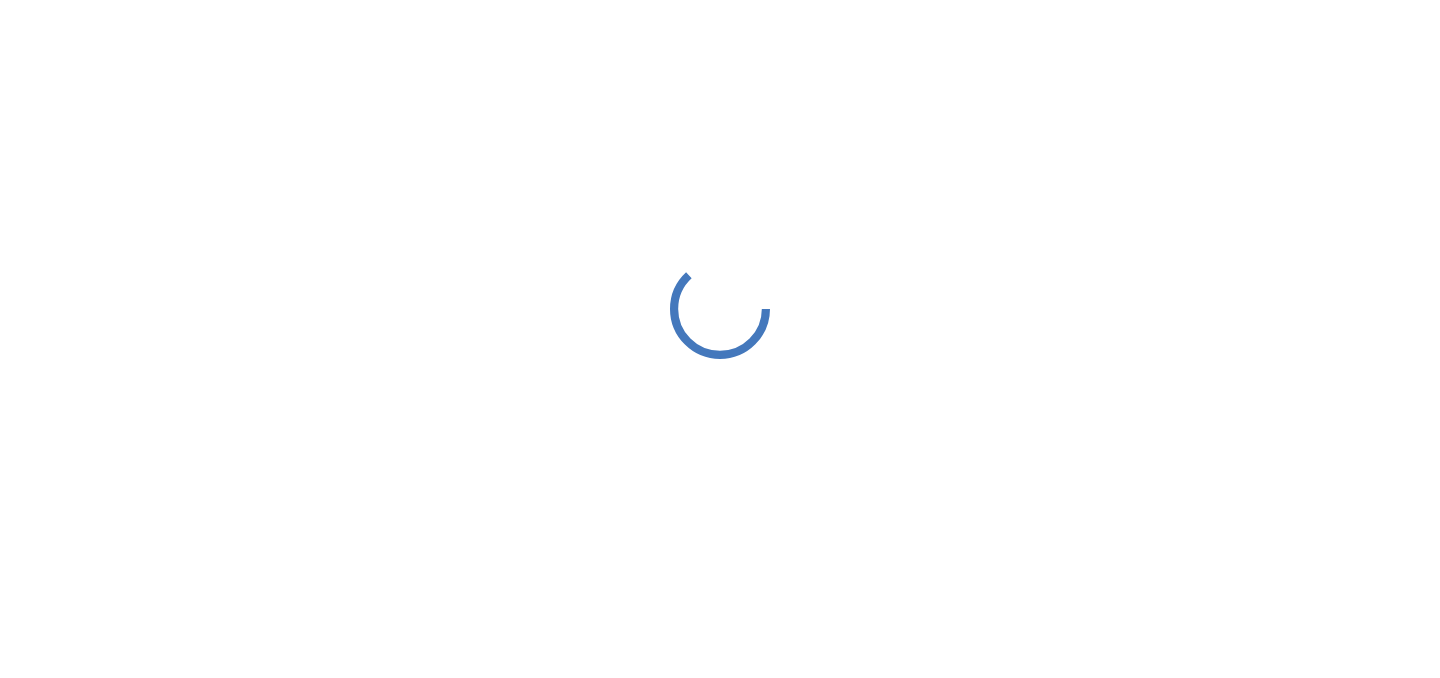 scroll, scrollTop: 0, scrollLeft: 0, axis: both 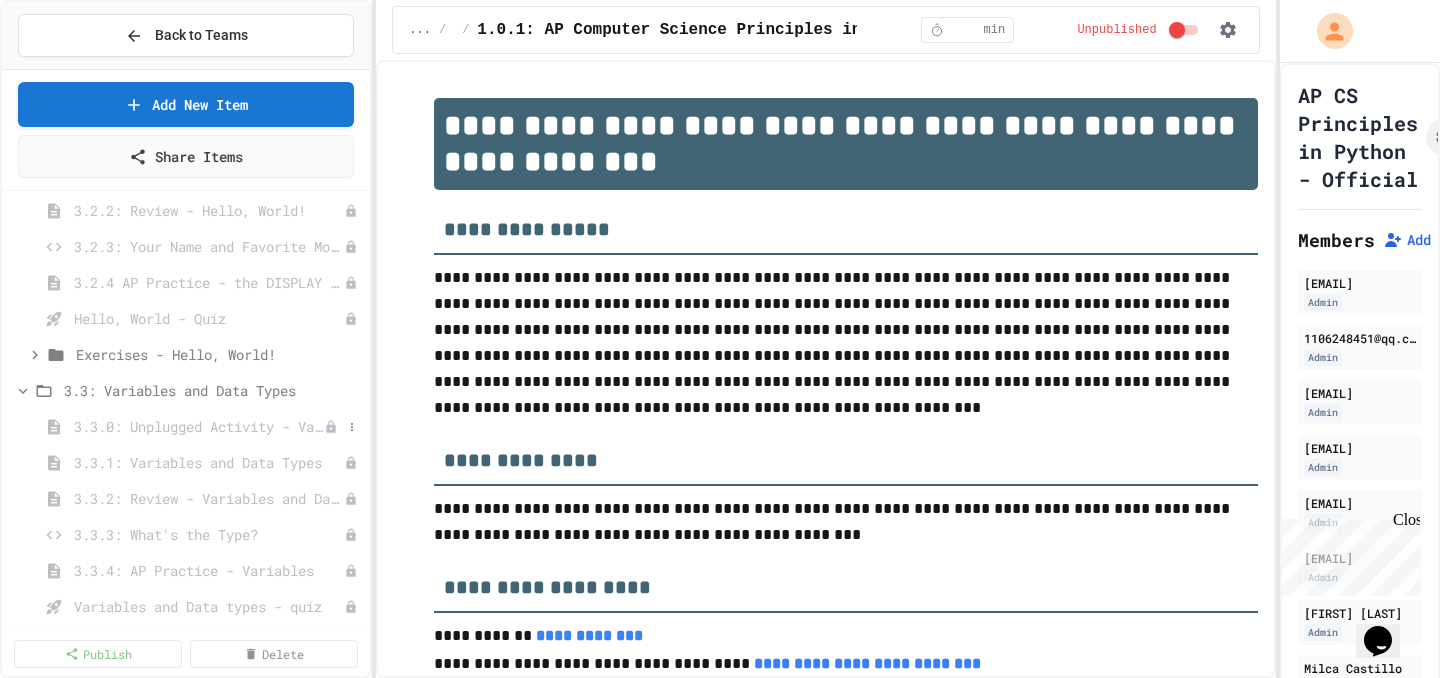 click on "3.3.0: Unplugged Activity - Variables and Data" at bounding box center [199, 426] 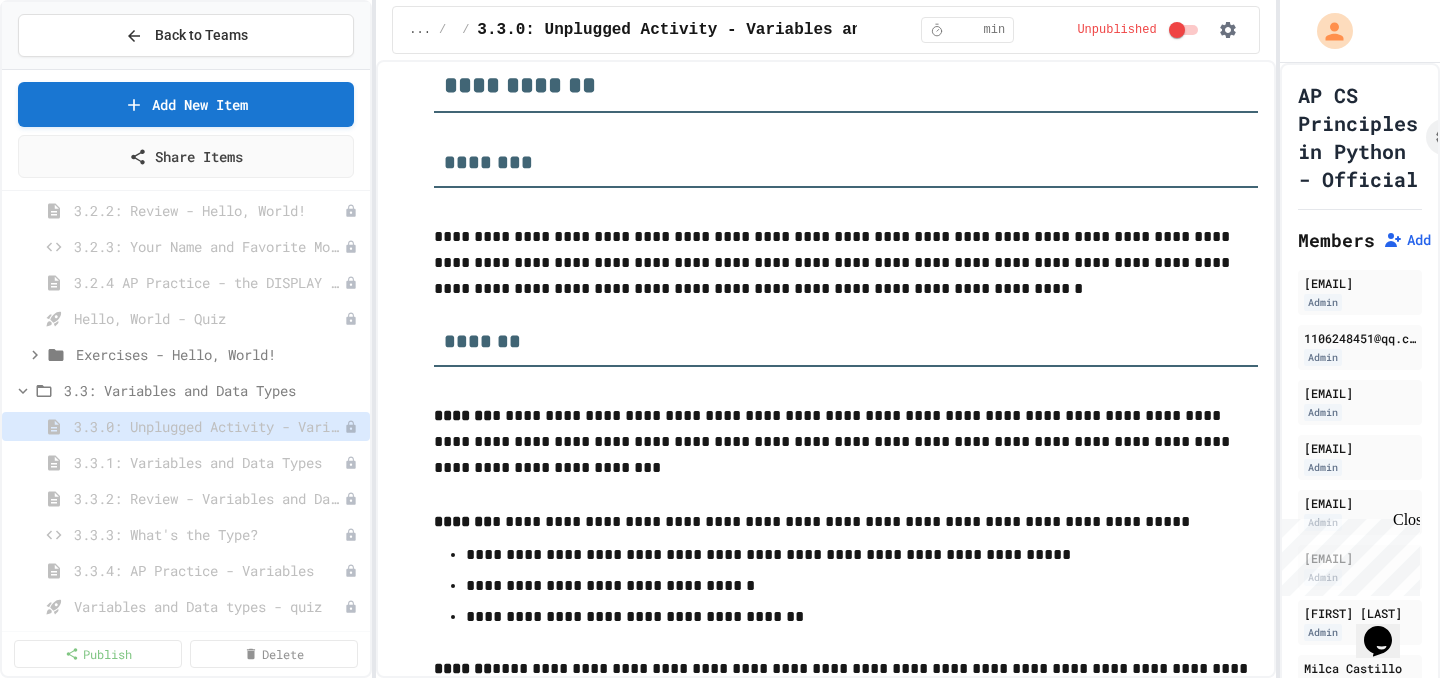 scroll, scrollTop: 0, scrollLeft: 0, axis: both 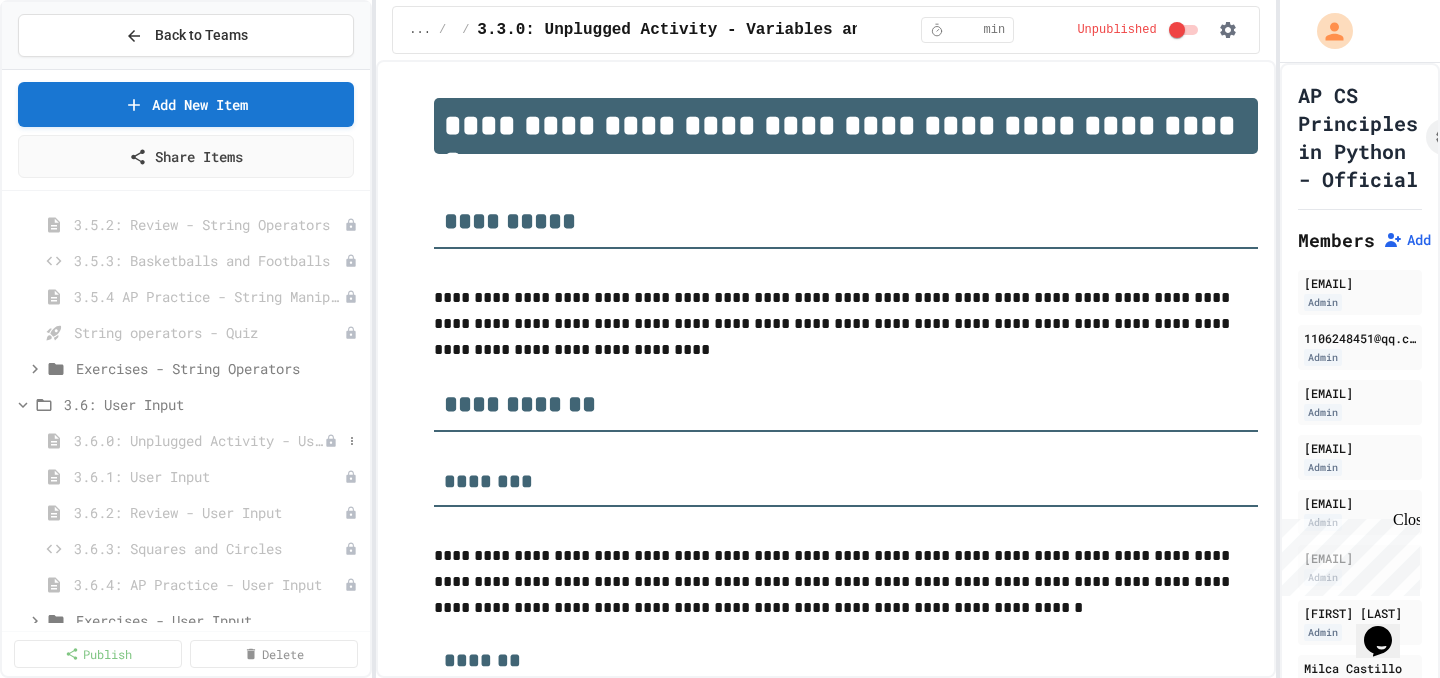 click on "3.6.0: Unplugged Activity - User Input" at bounding box center [199, 440] 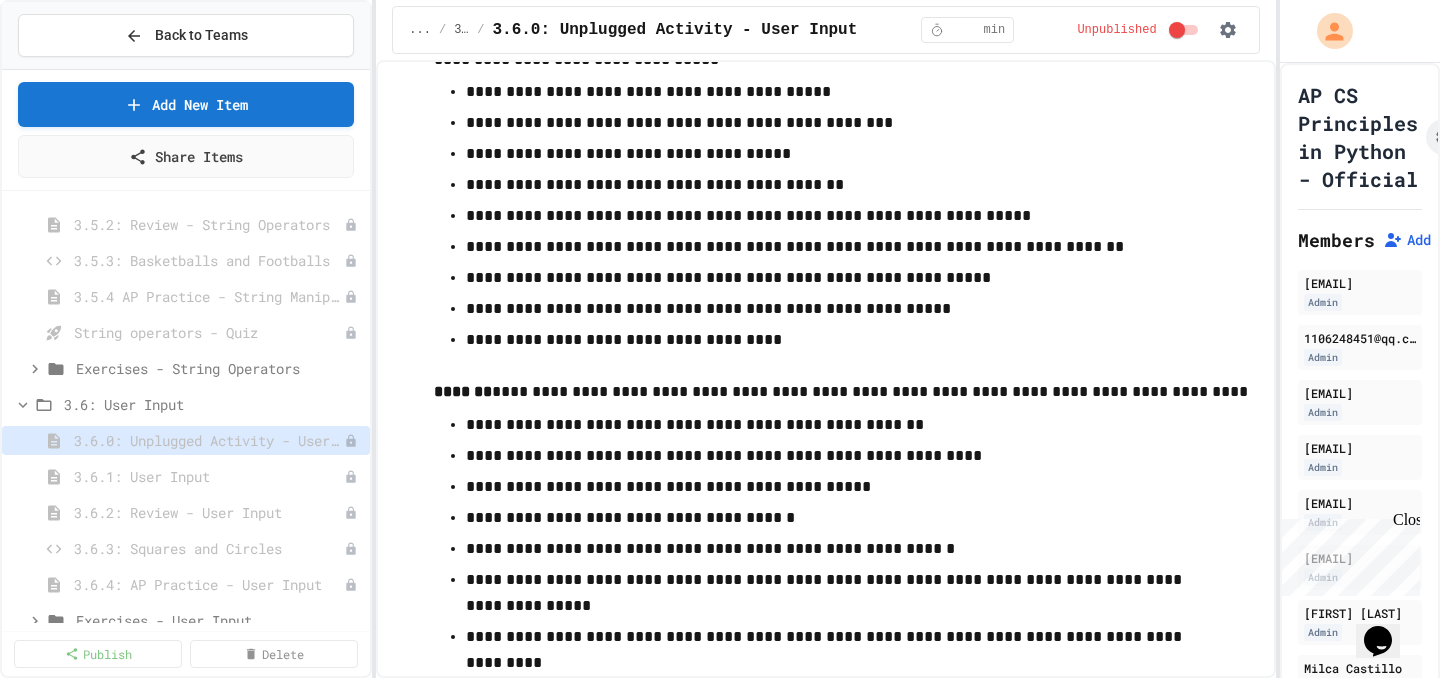 scroll, scrollTop: 2319, scrollLeft: 0, axis: vertical 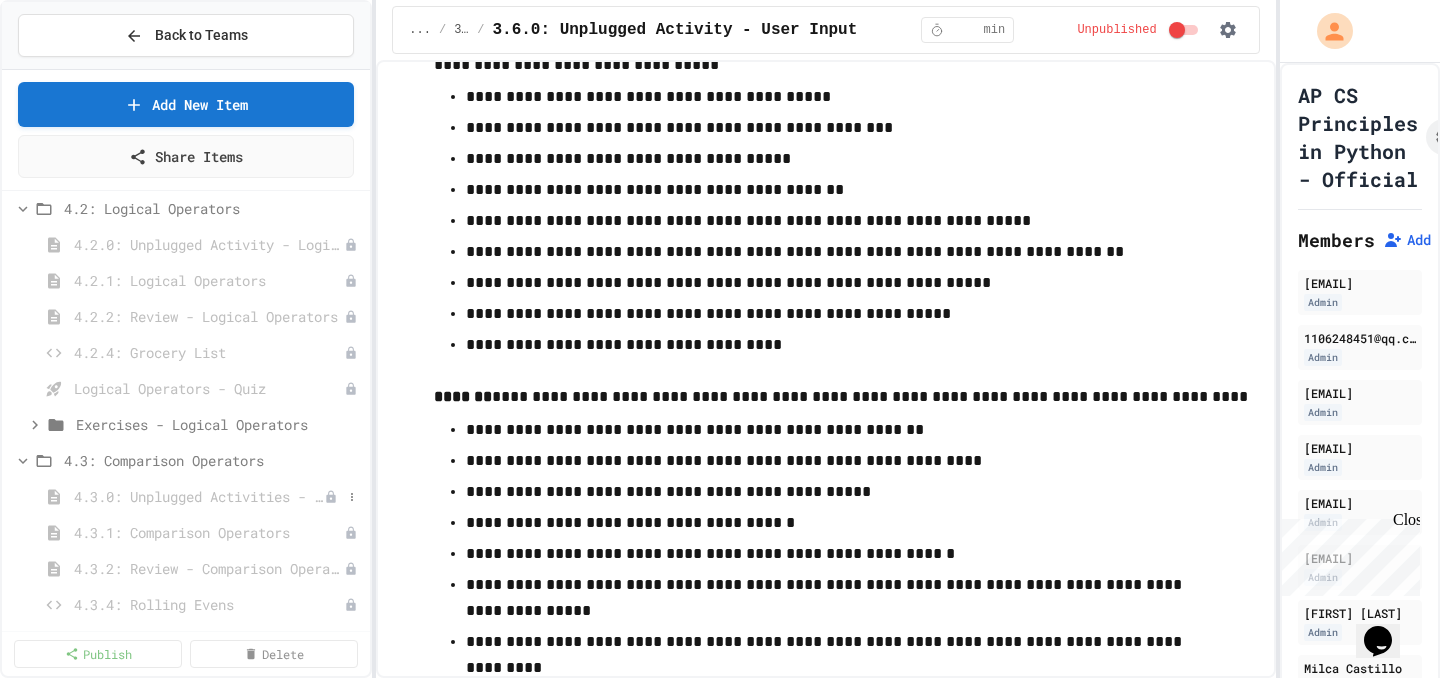 click on "4.3.0: Unplugged Activities - Comparison Operators" at bounding box center (199, 496) 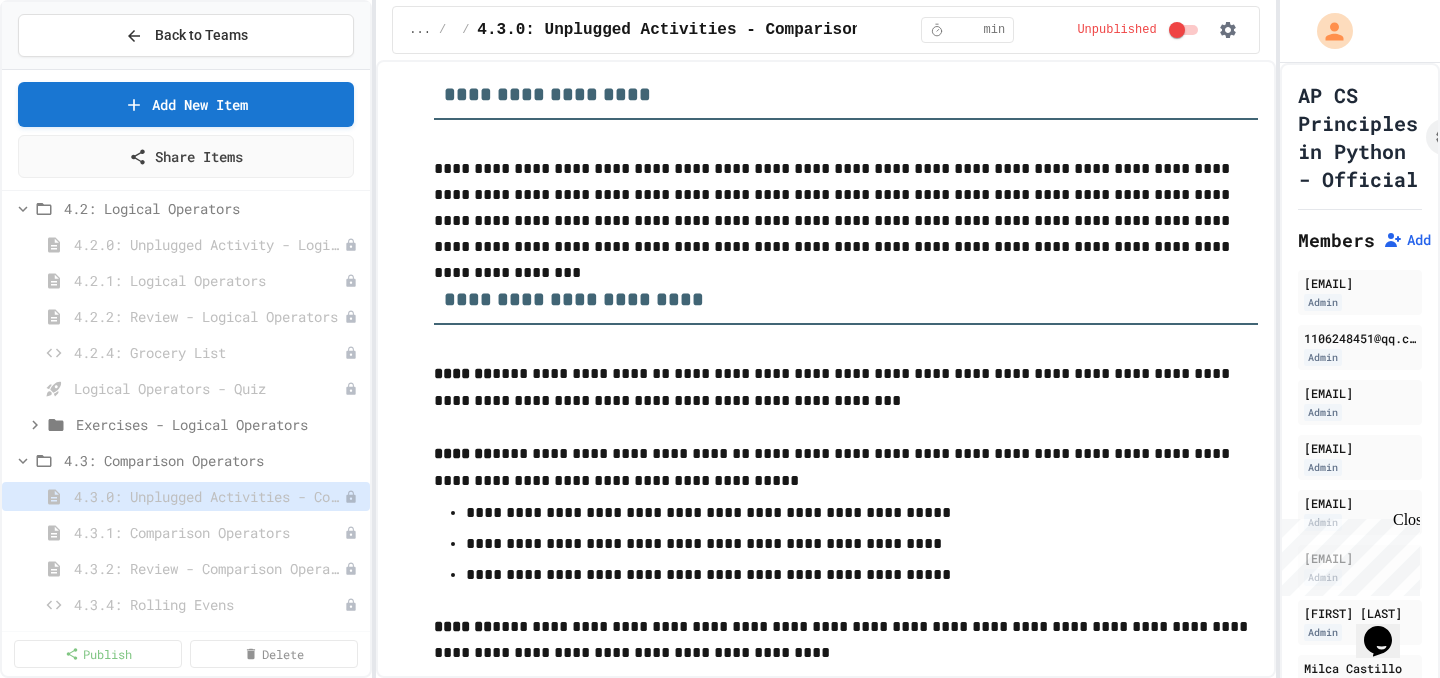 scroll, scrollTop: 0, scrollLeft: 0, axis: both 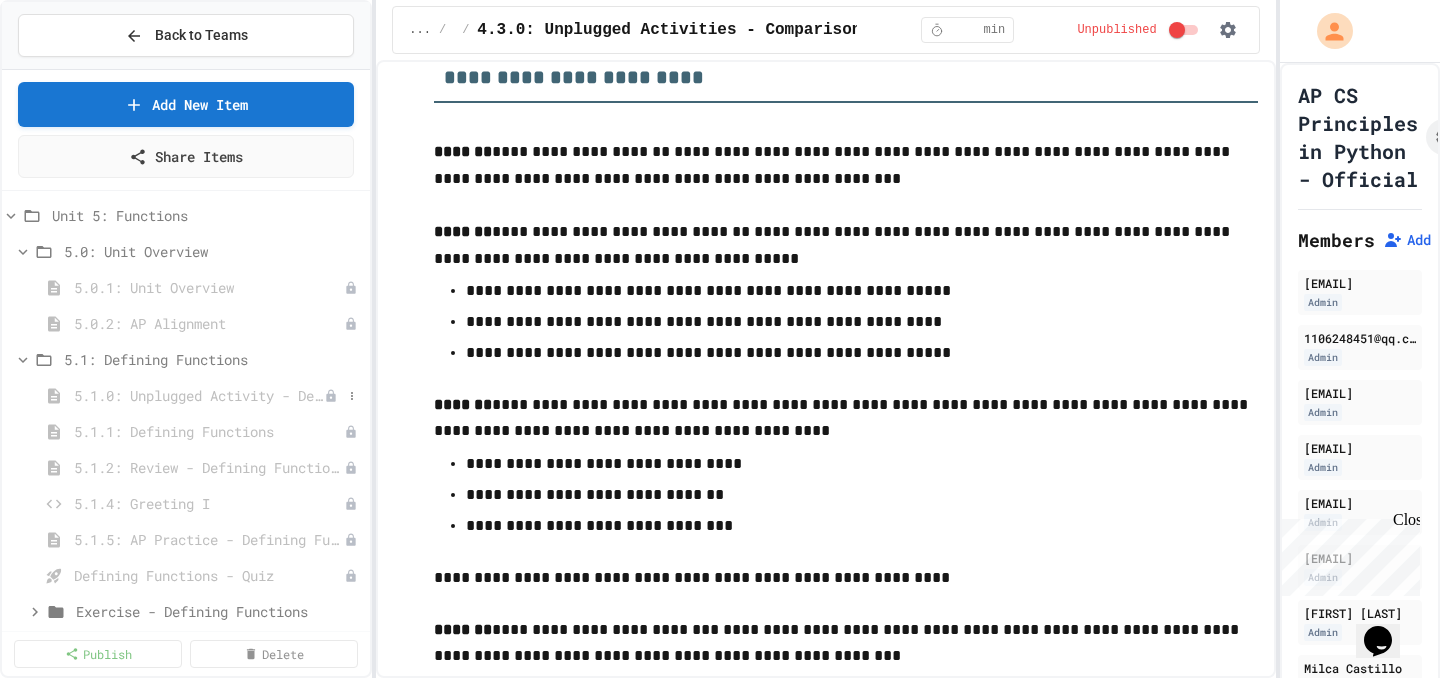 click on "5.1.0: Unplugged Activity - Defining Functions" at bounding box center (199, 395) 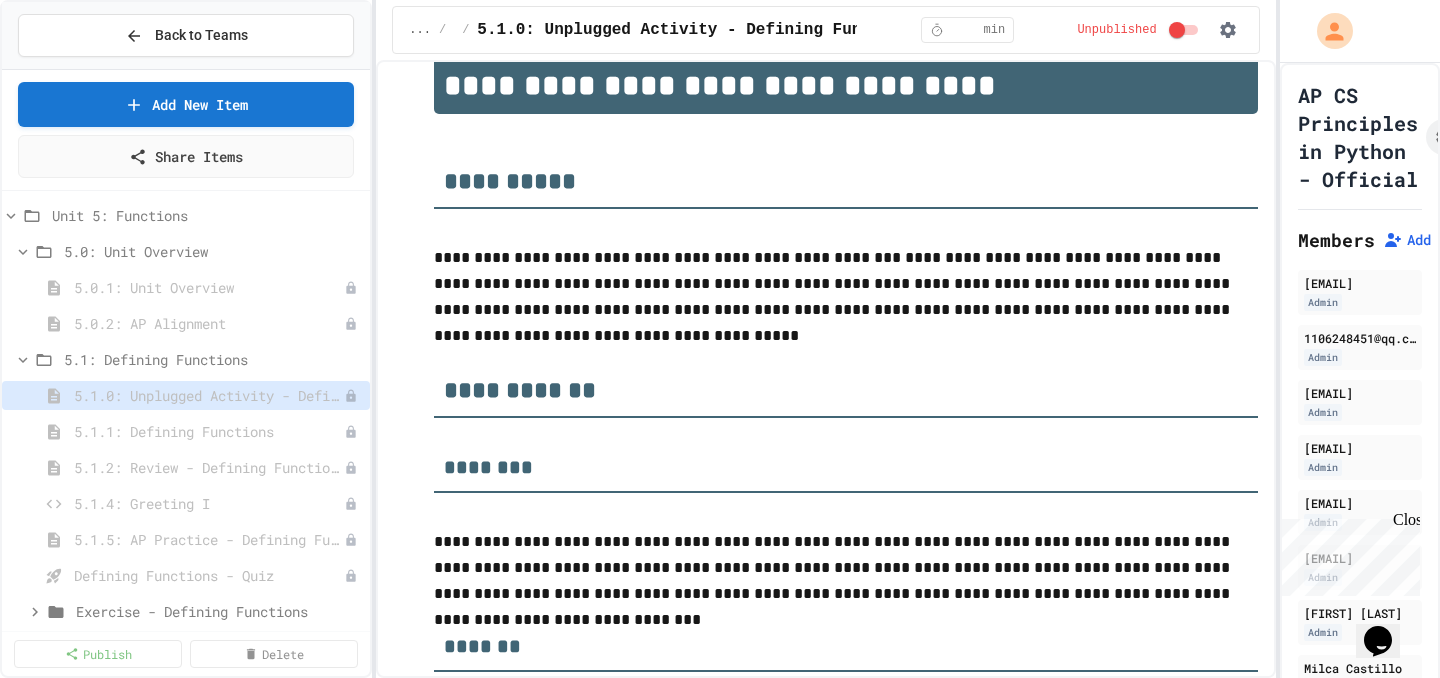 scroll, scrollTop: 0, scrollLeft: 0, axis: both 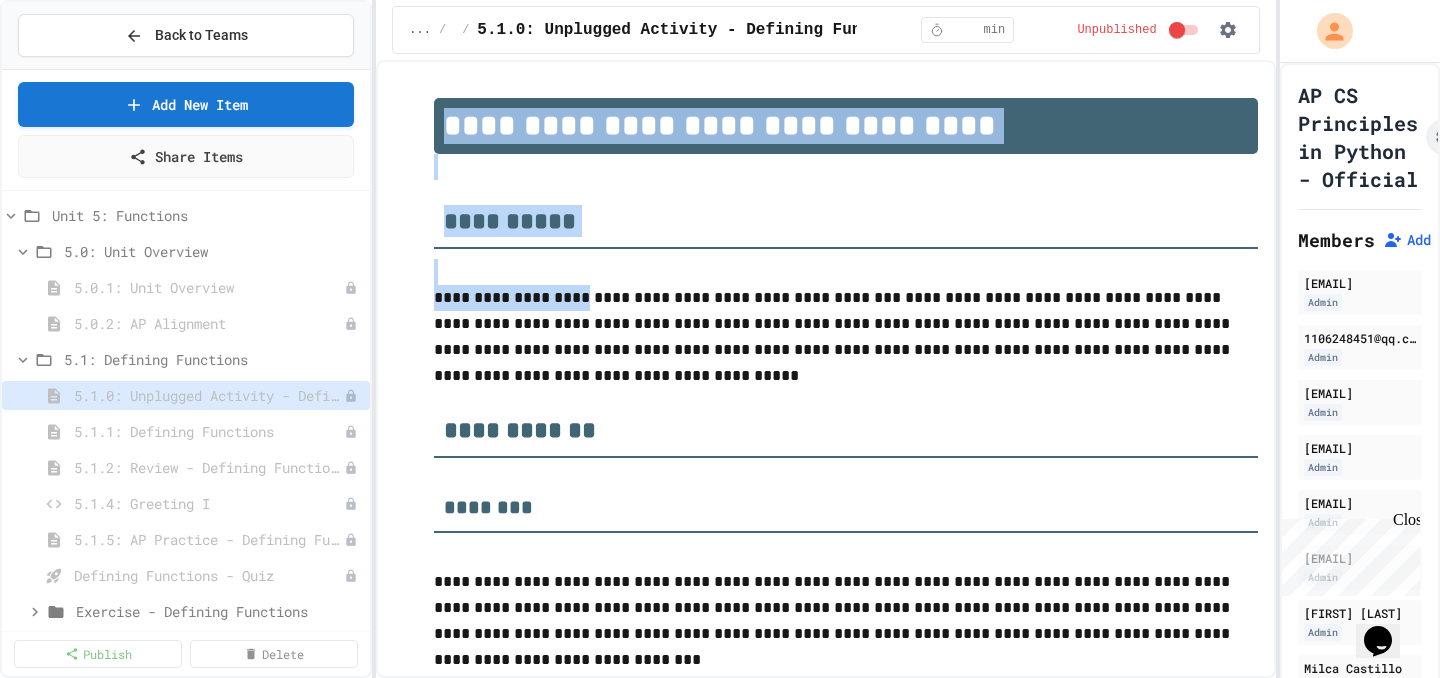 drag, startPoint x: 440, startPoint y: 122, endPoint x: 576, endPoint y: 296, distance: 220.84384 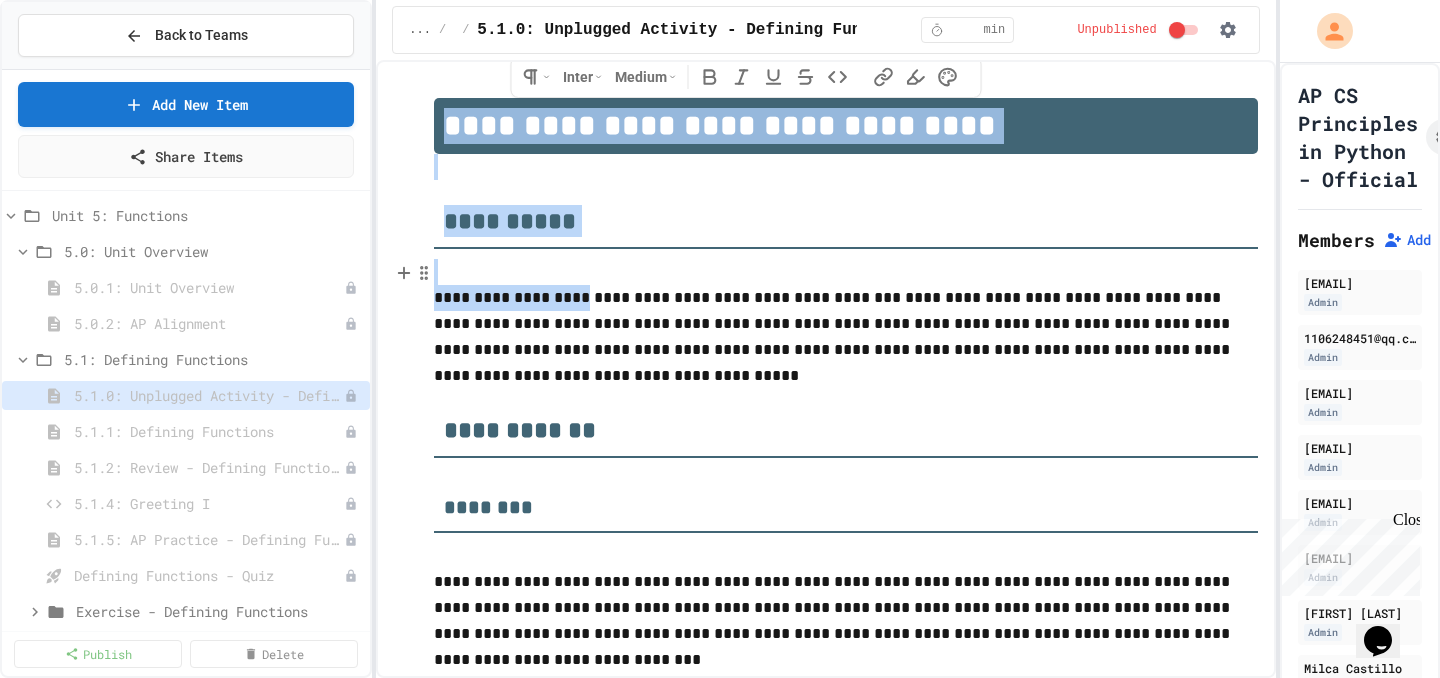 click at bounding box center [845, 272] 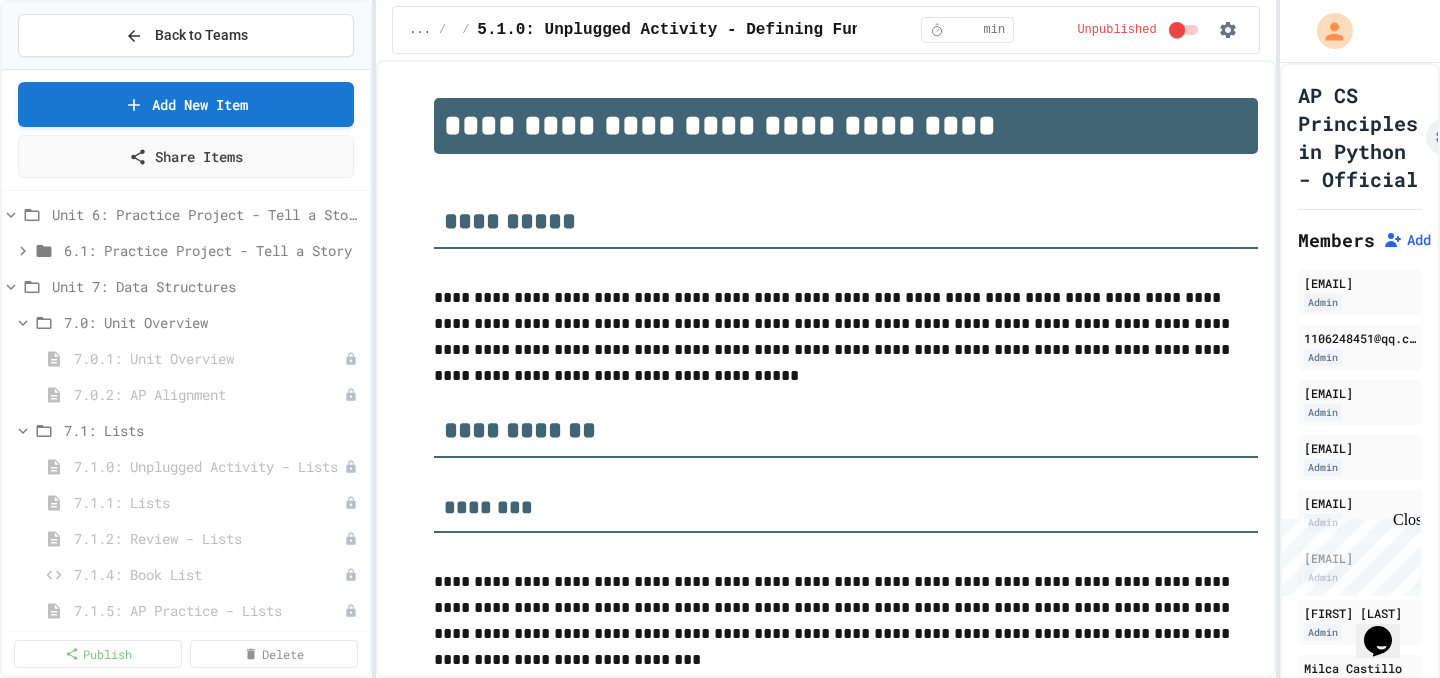 scroll, scrollTop: 7890, scrollLeft: 0, axis: vertical 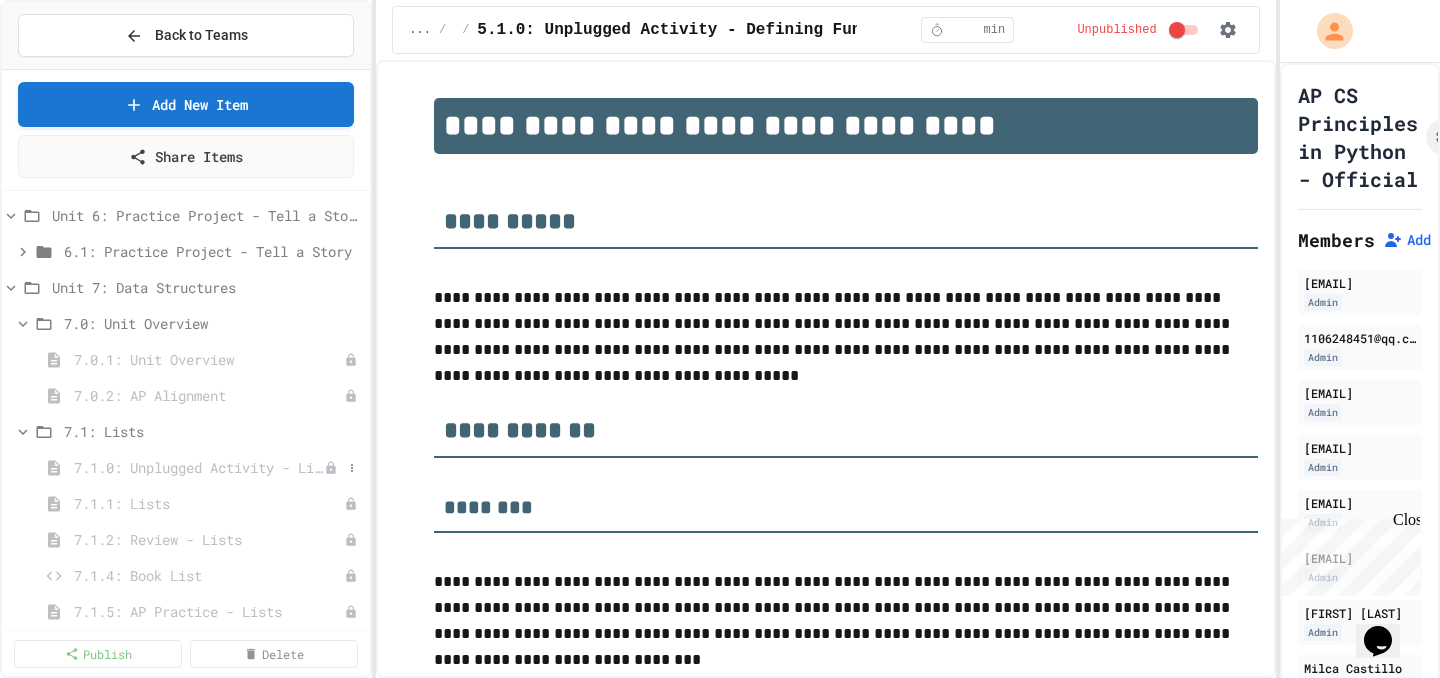 click on "7.1.0: Unplugged Activity - Lists" at bounding box center [199, 467] 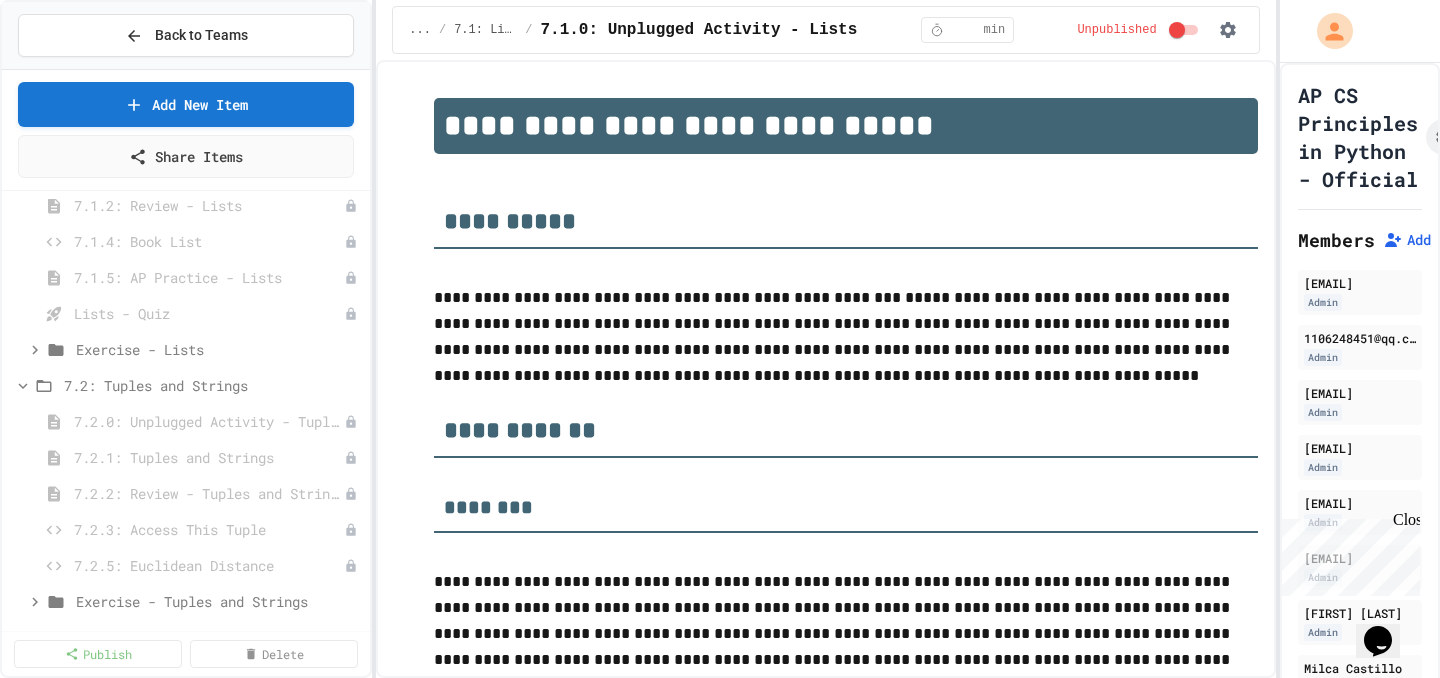 scroll, scrollTop: 8237, scrollLeft: 0, axis: vertical 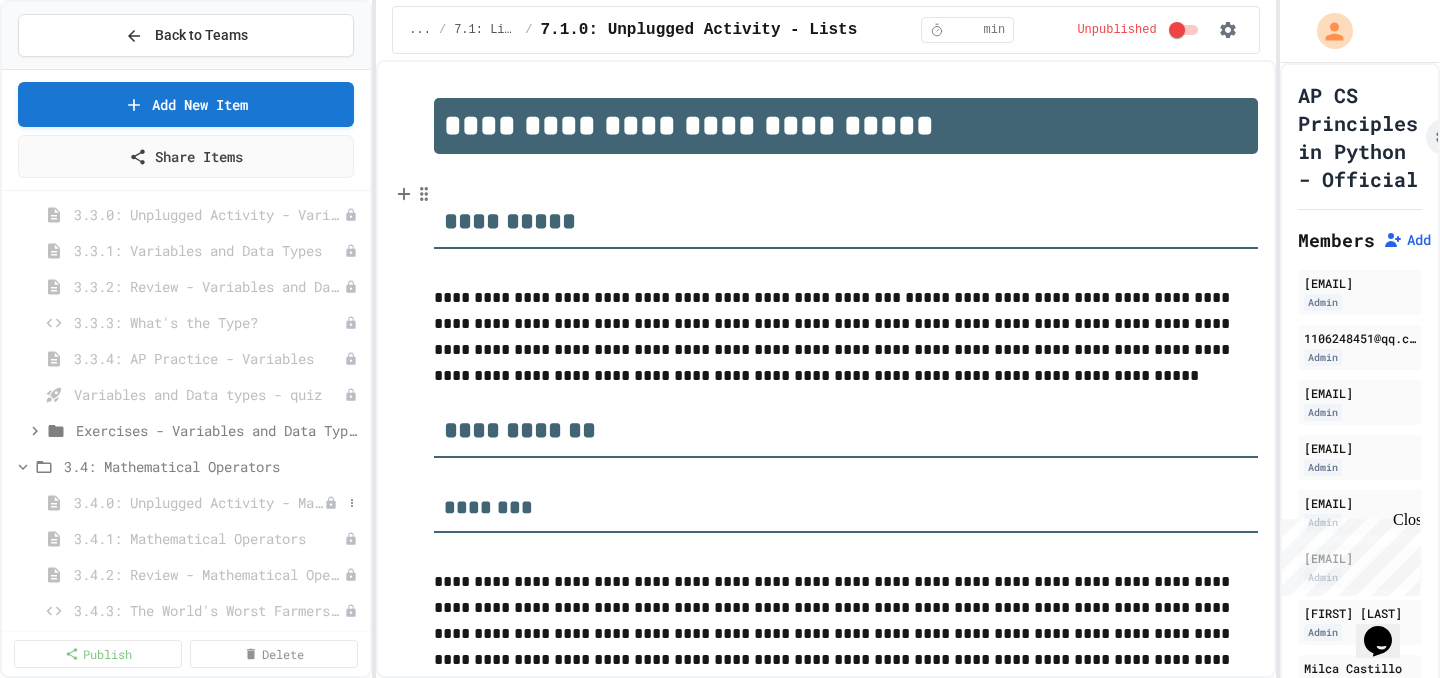 click on "3.4.0: Unplugged Activity - Mathematical Operators" at bounding box center (199, 502) 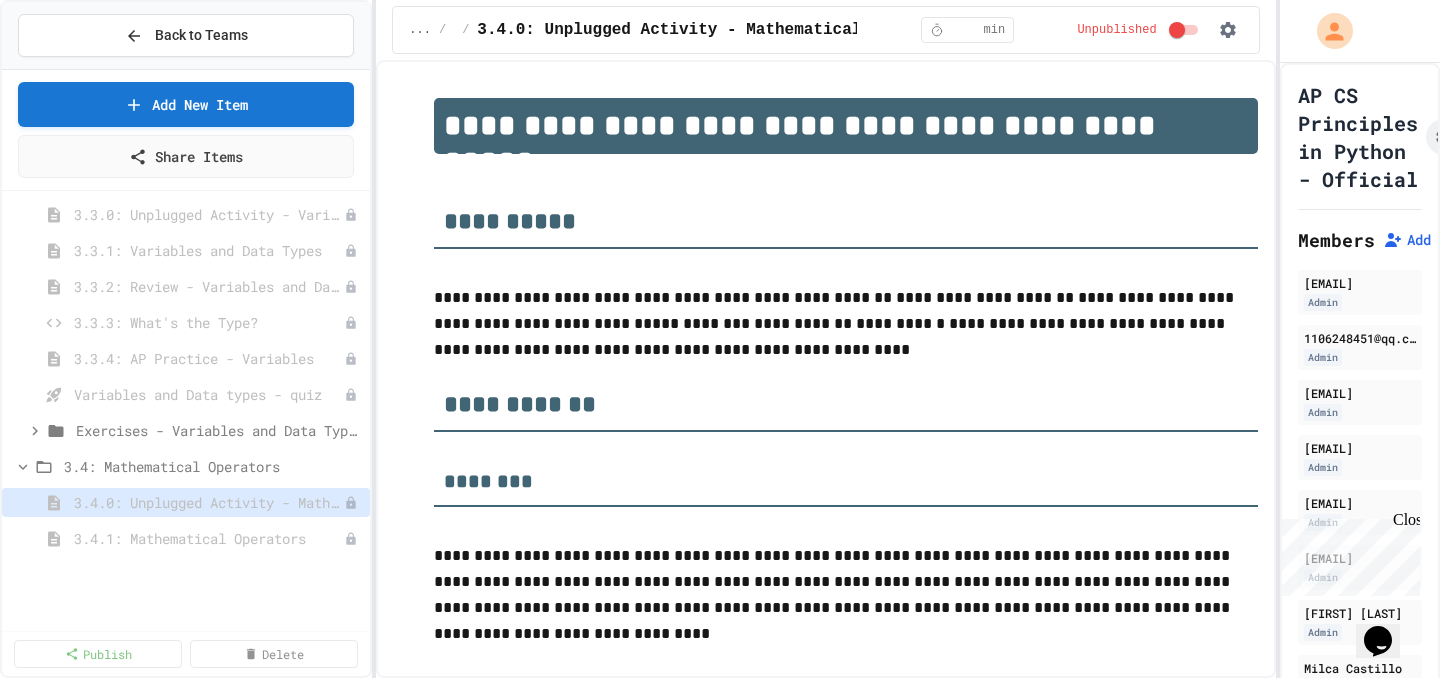 scroll, scrollTop: 1530, scrollLeft: 0, axis: vertical 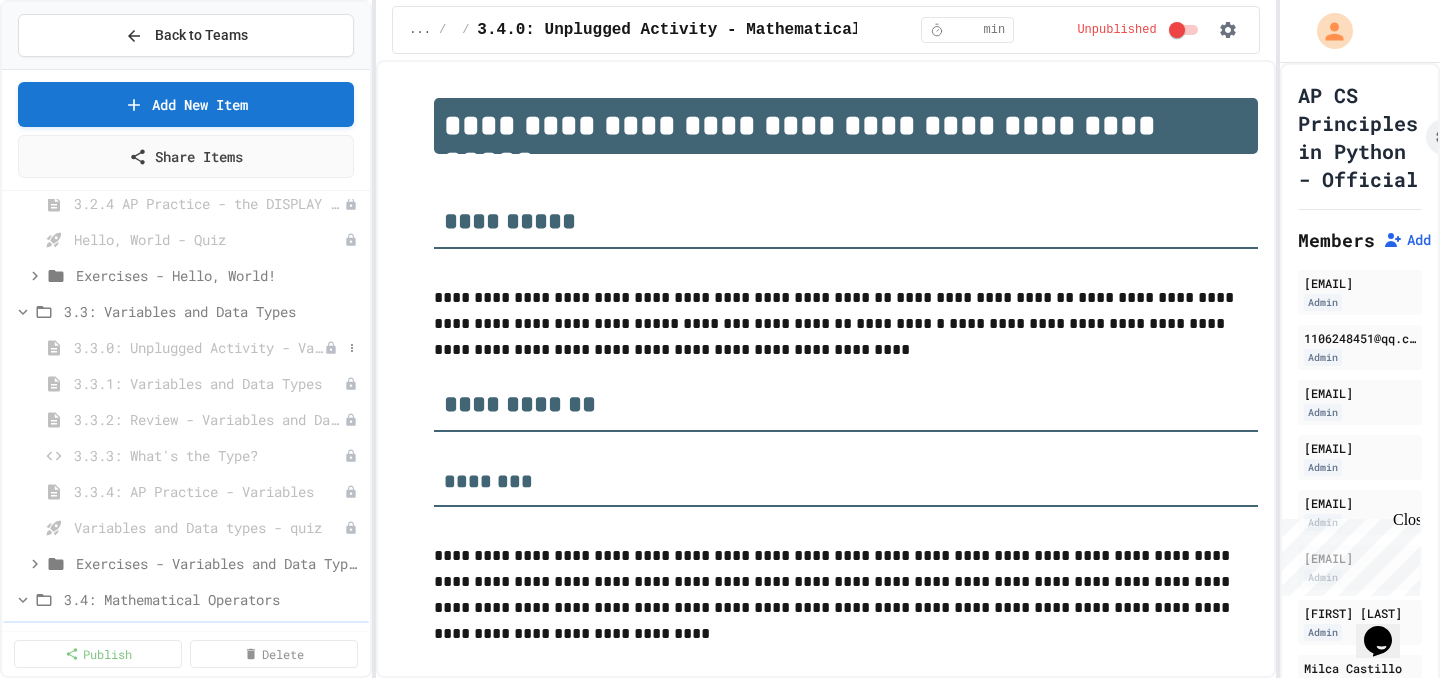 click on "3.3.0: Unplugged Activity - Variables and Data" at bounding box center [199, 347] 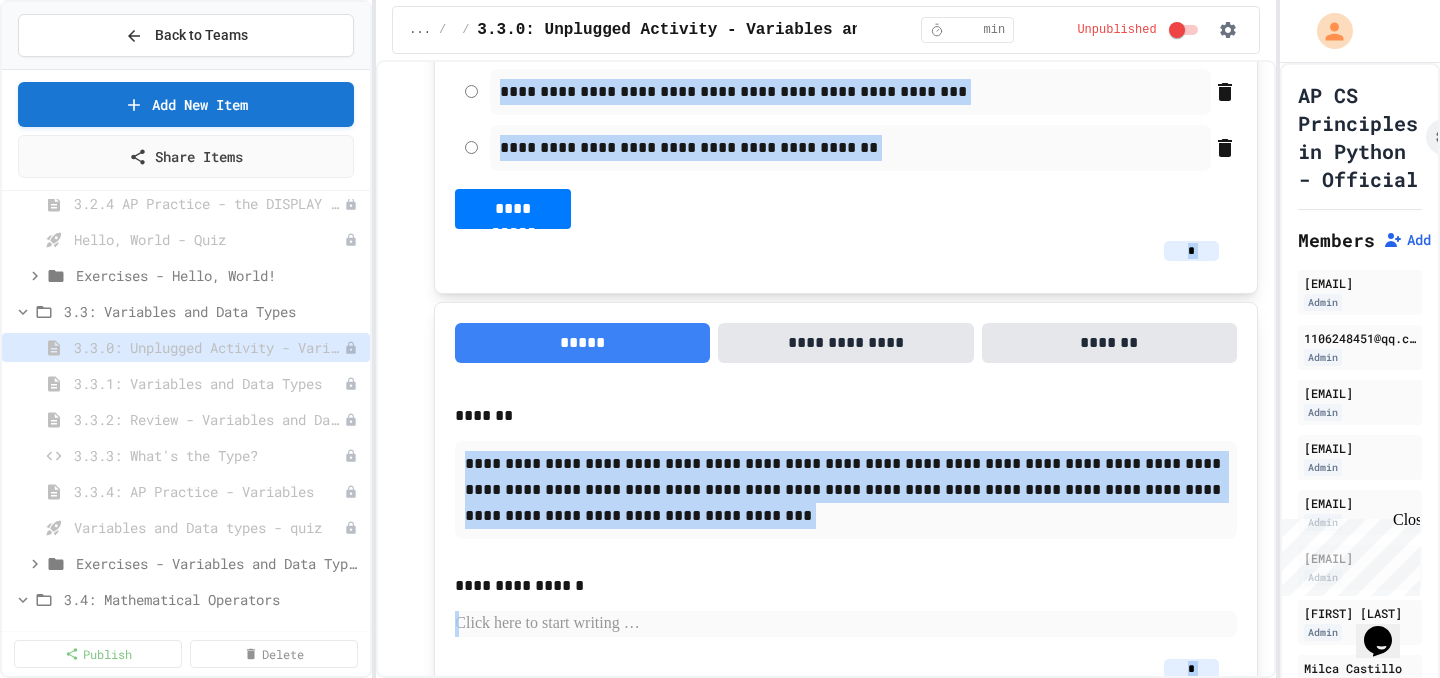 scroll, scrollTop: 4519, scrollLeft: 0, axis: vertical 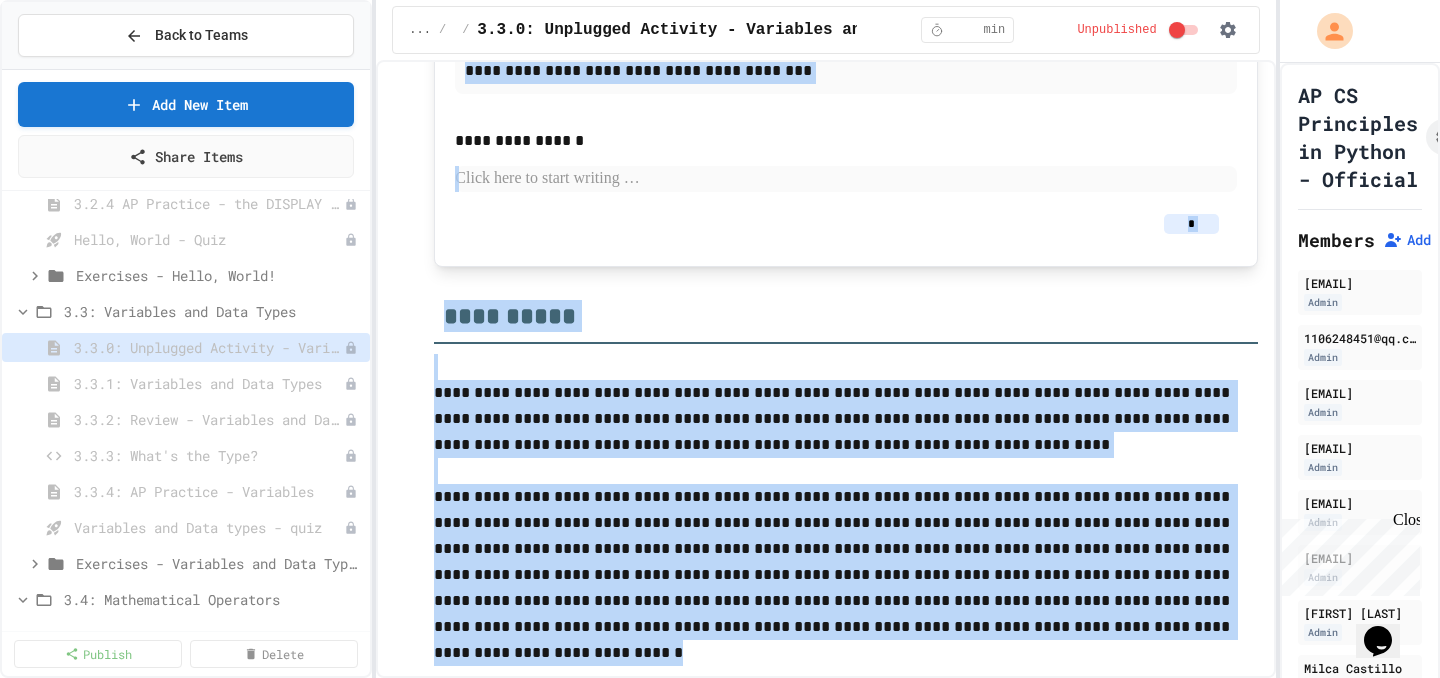 drag, startPoint x: 447, startPoint y: 121, endPoint x: 1066, endPoint y: 674, distance: 830.0422 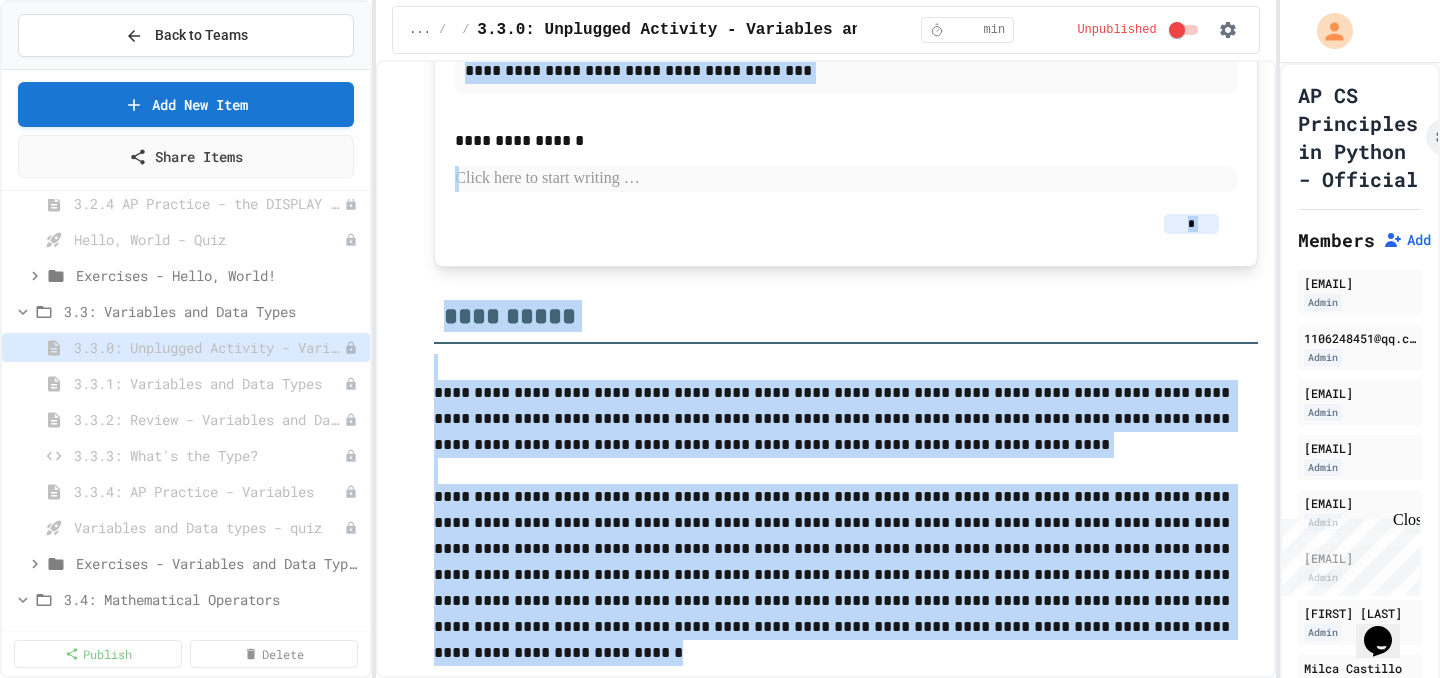 click on "**********" at bounding box center [825, 369] 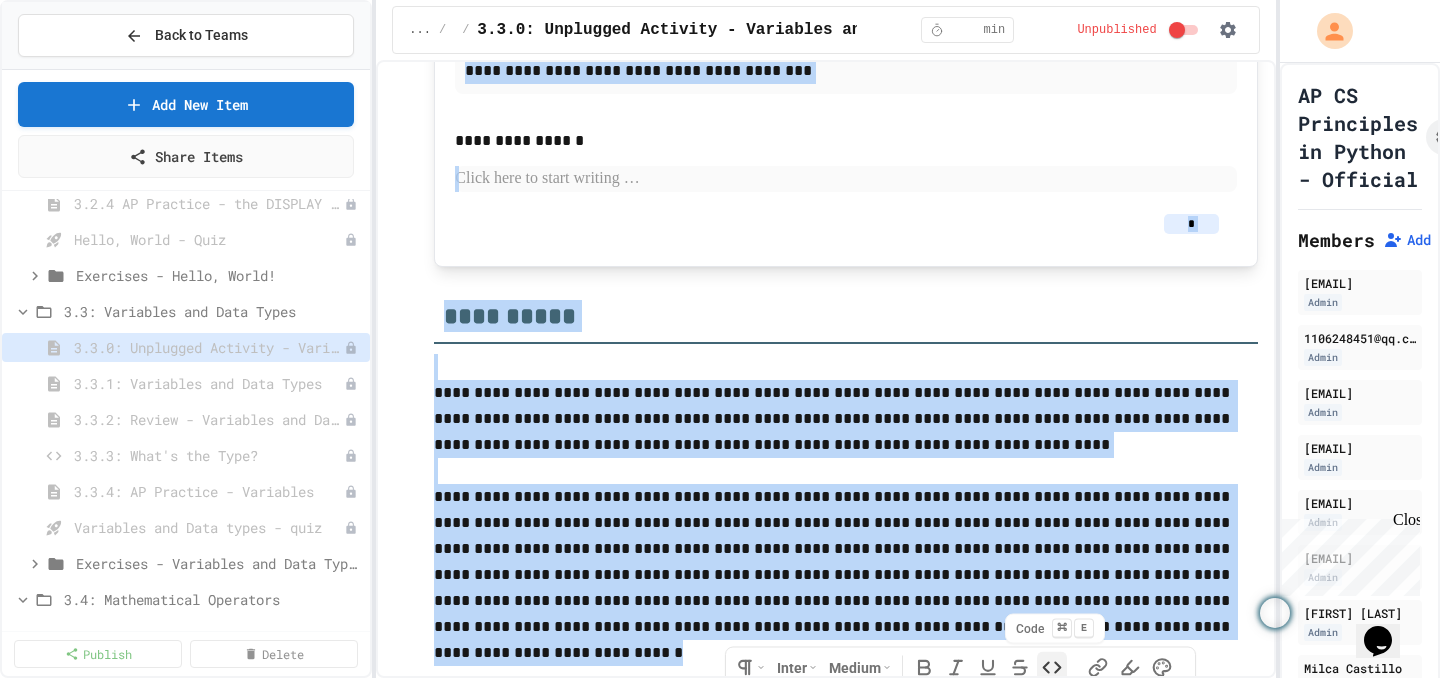 copy on "**********" 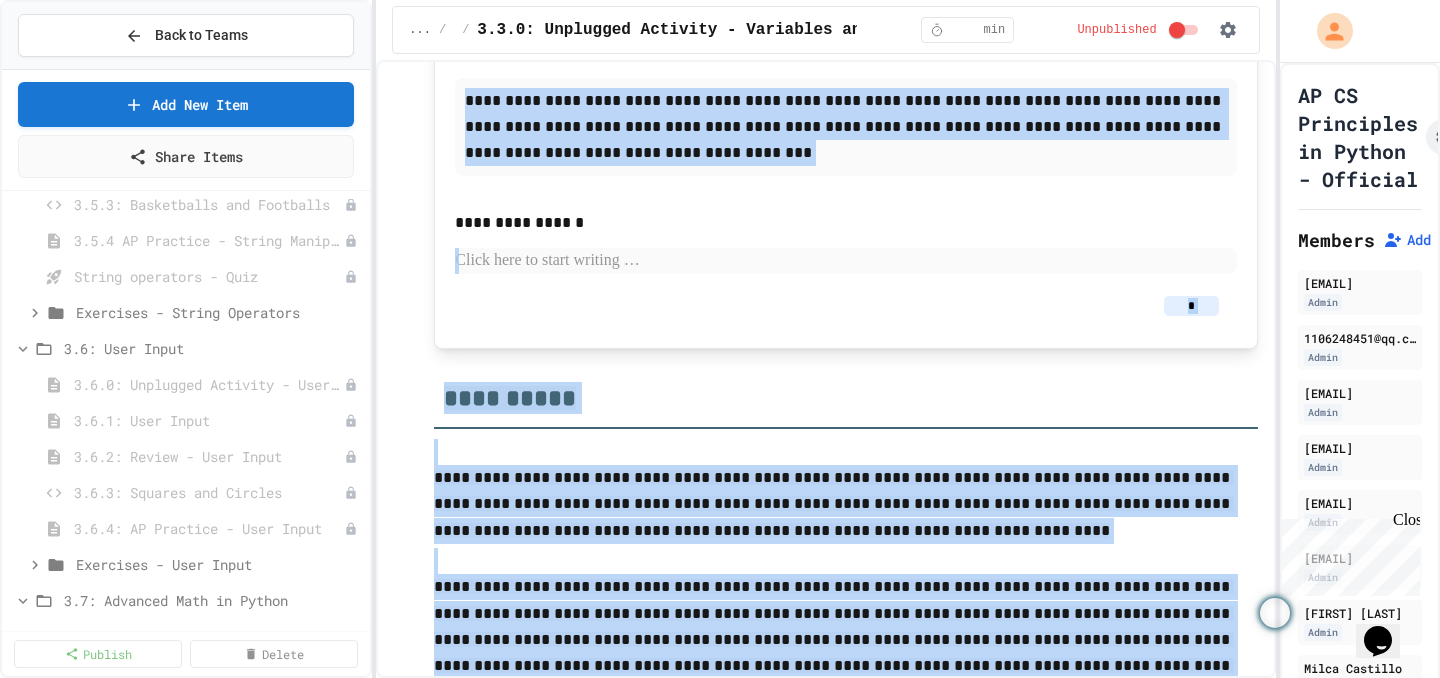 scroll, scrollTop: 2358, scrollLeft: 0, axis: vertical 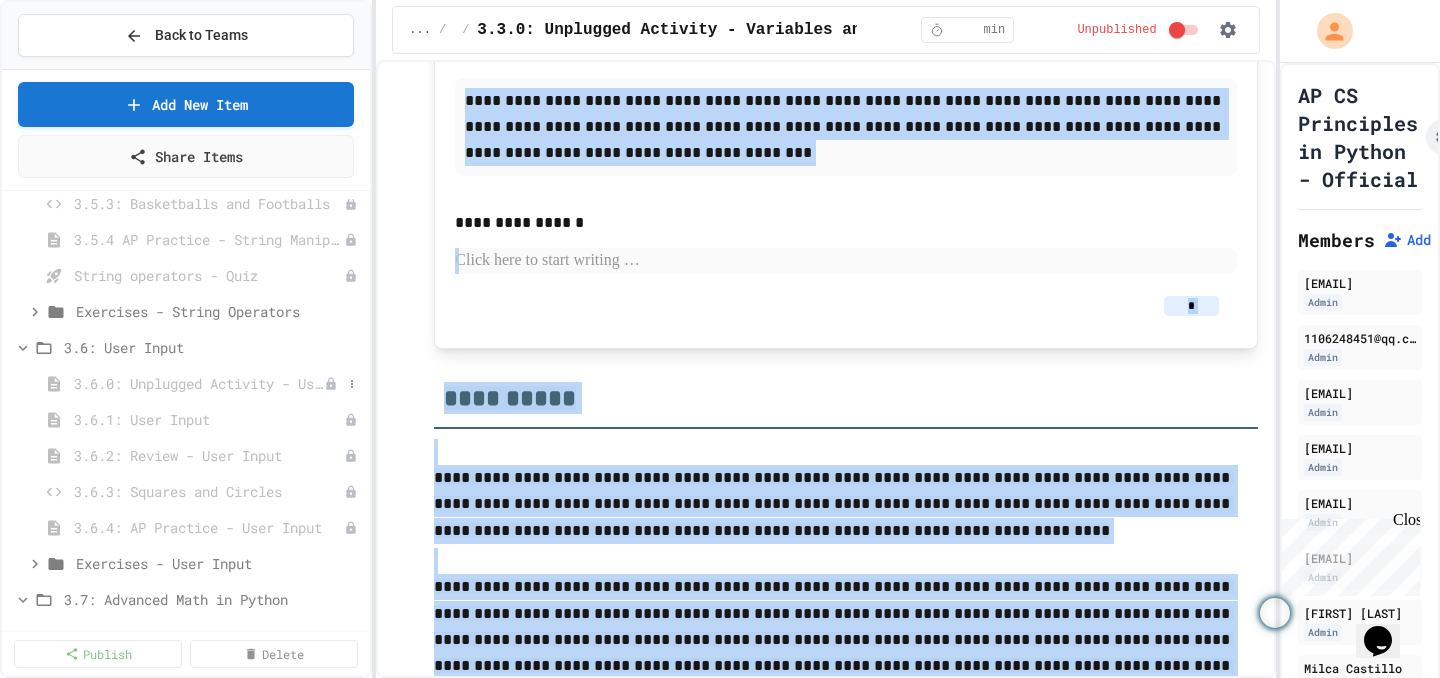 click on "3.6.0: Unplugged Activity - User Input" at bounding box center (199, 383) 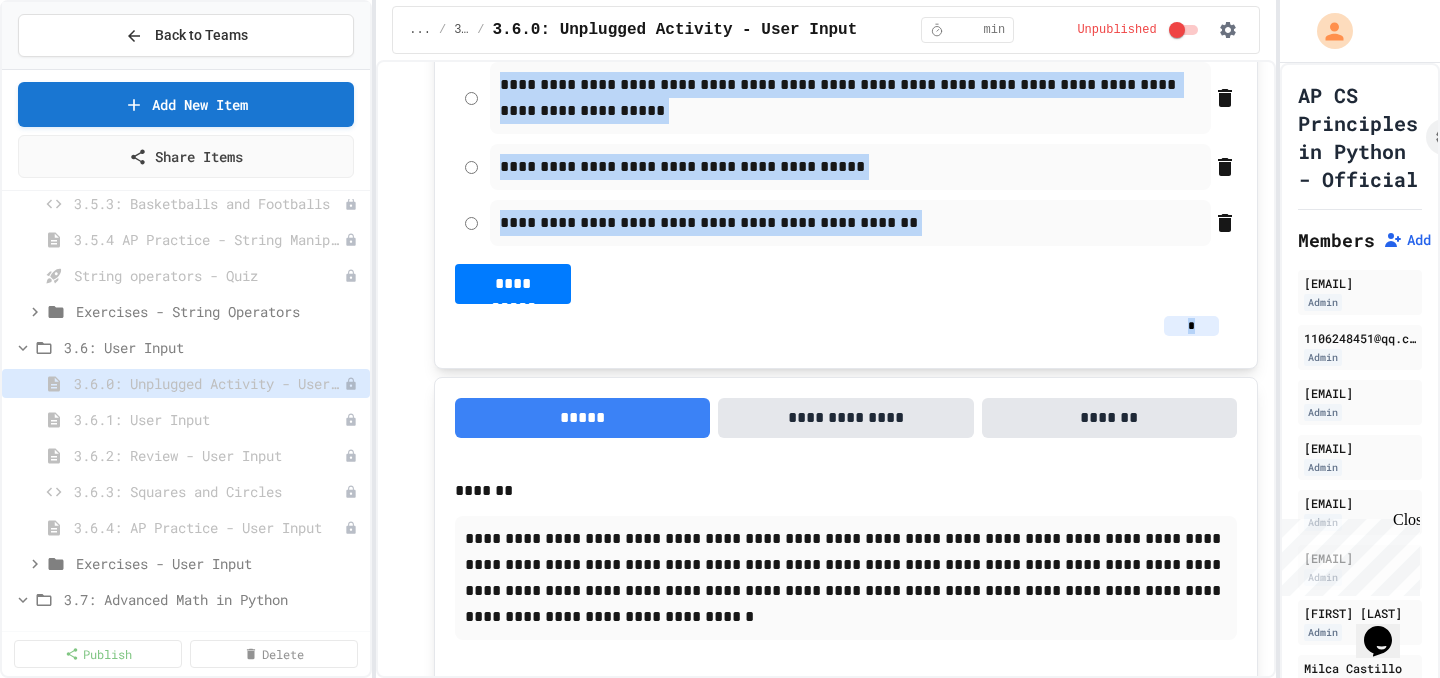 scroll, scrollTop: 5289, scrollLeft: 0, axis: vertical 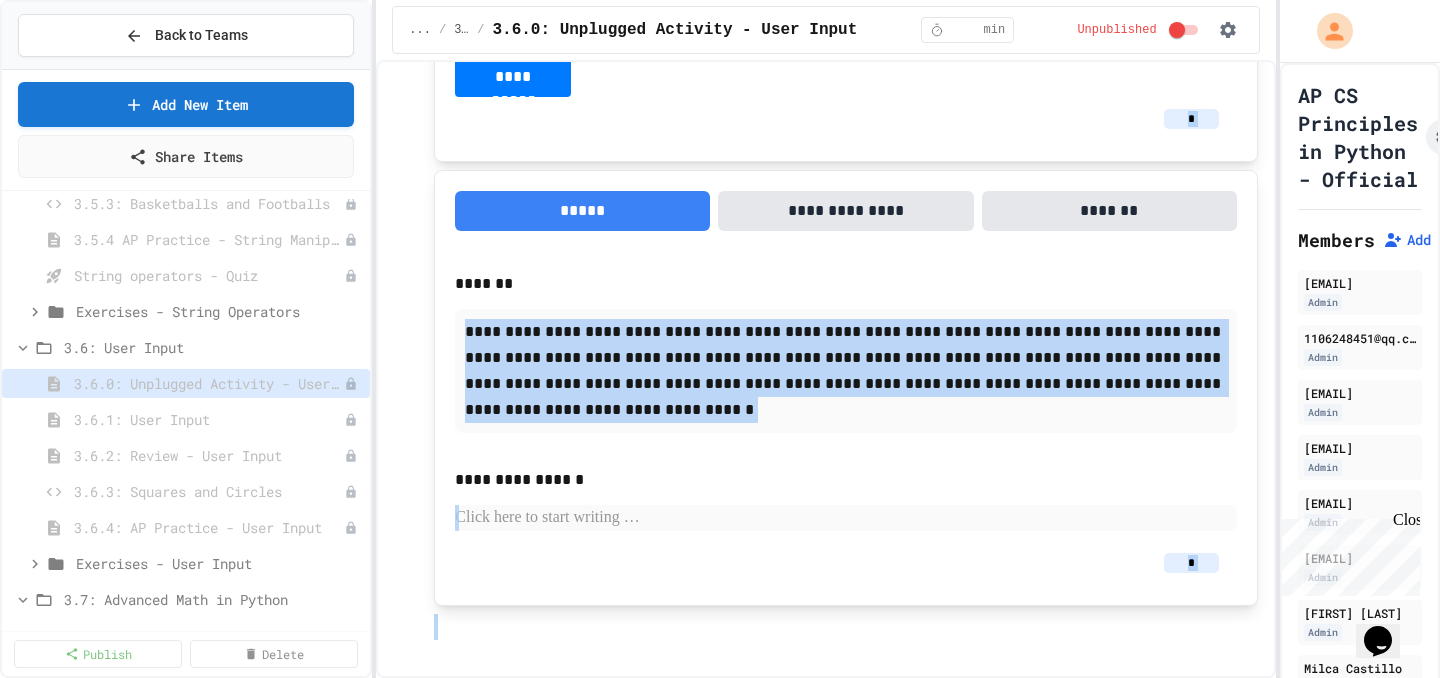 drag, startPoint x: 443, startPoint y: 121, endPoint x: 796, endPoint y: 753, distance: 723.90125 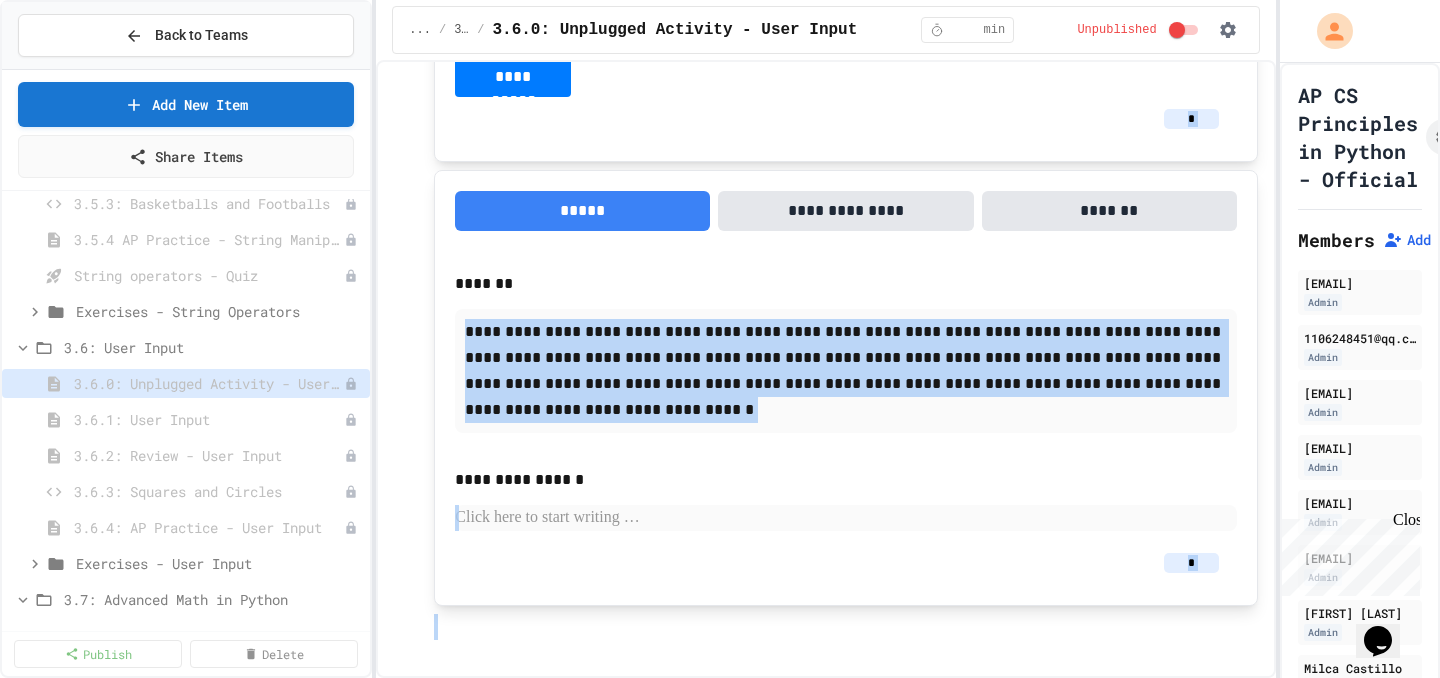 click on "**********" at bounding box center (720, 339) 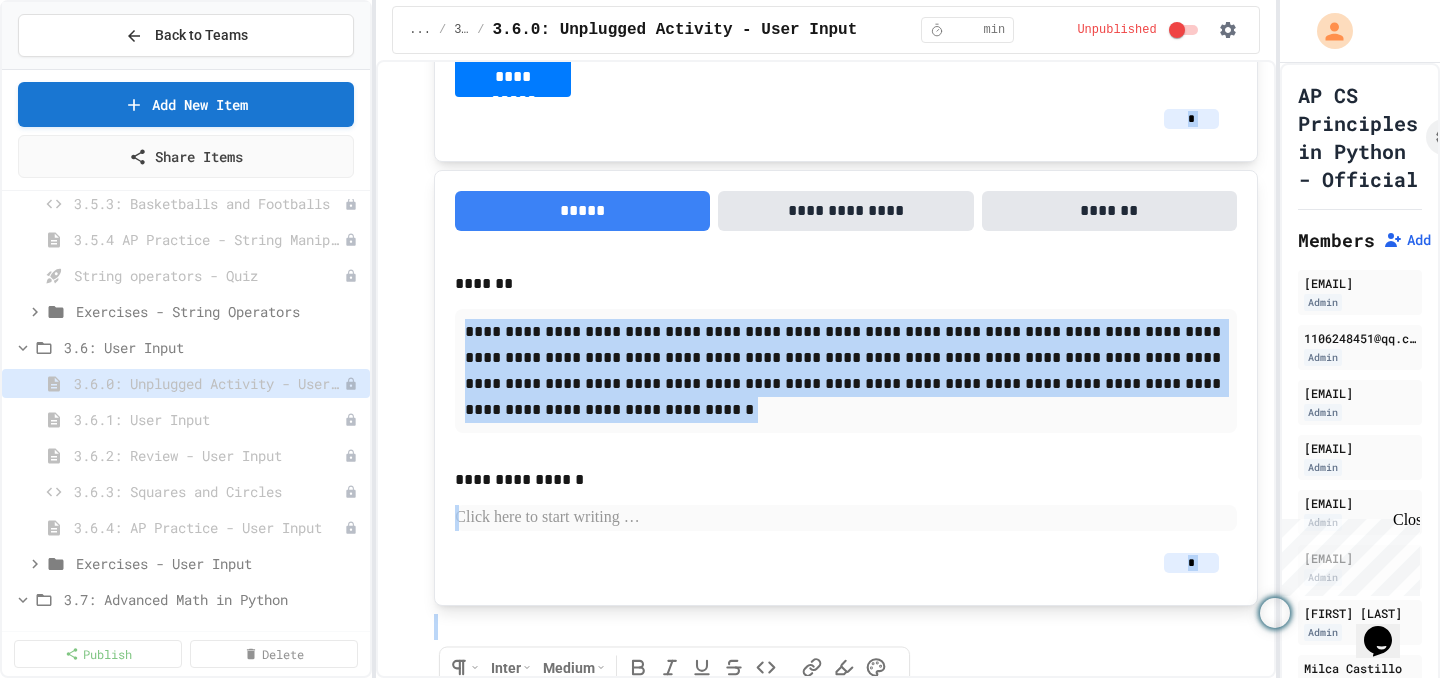 copy on "**********" 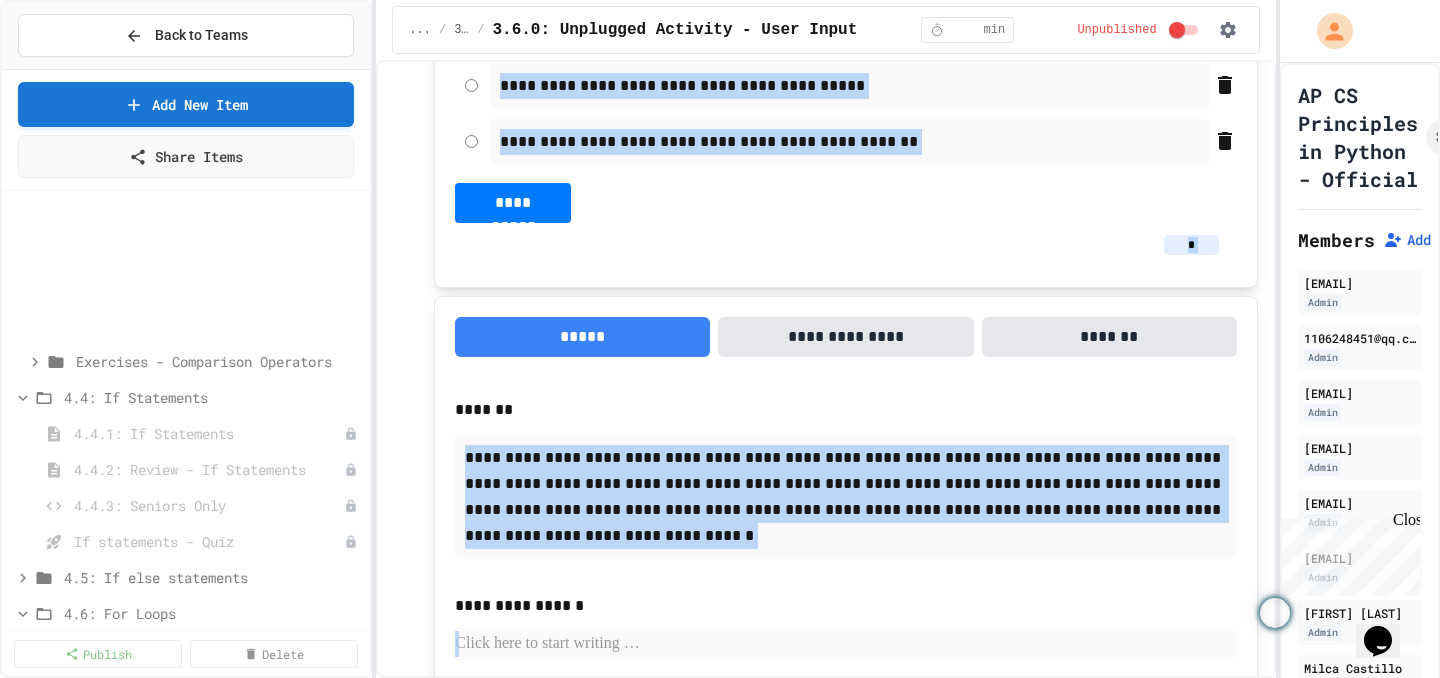scroll, scrollTop: 3895, scrollLeft: 0, axis: vertical 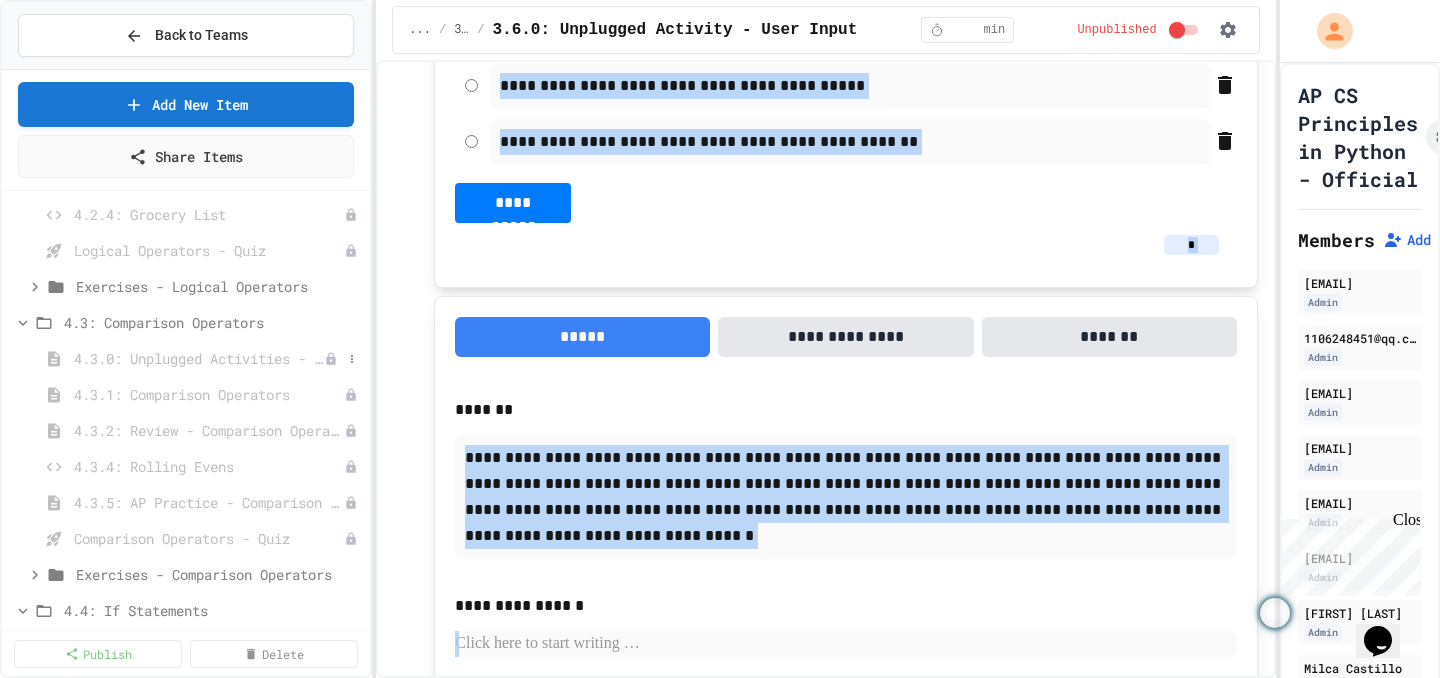 click on "4.3.0: Unplugged Activities - Comparison Operators" at bounding box center (199, 358) 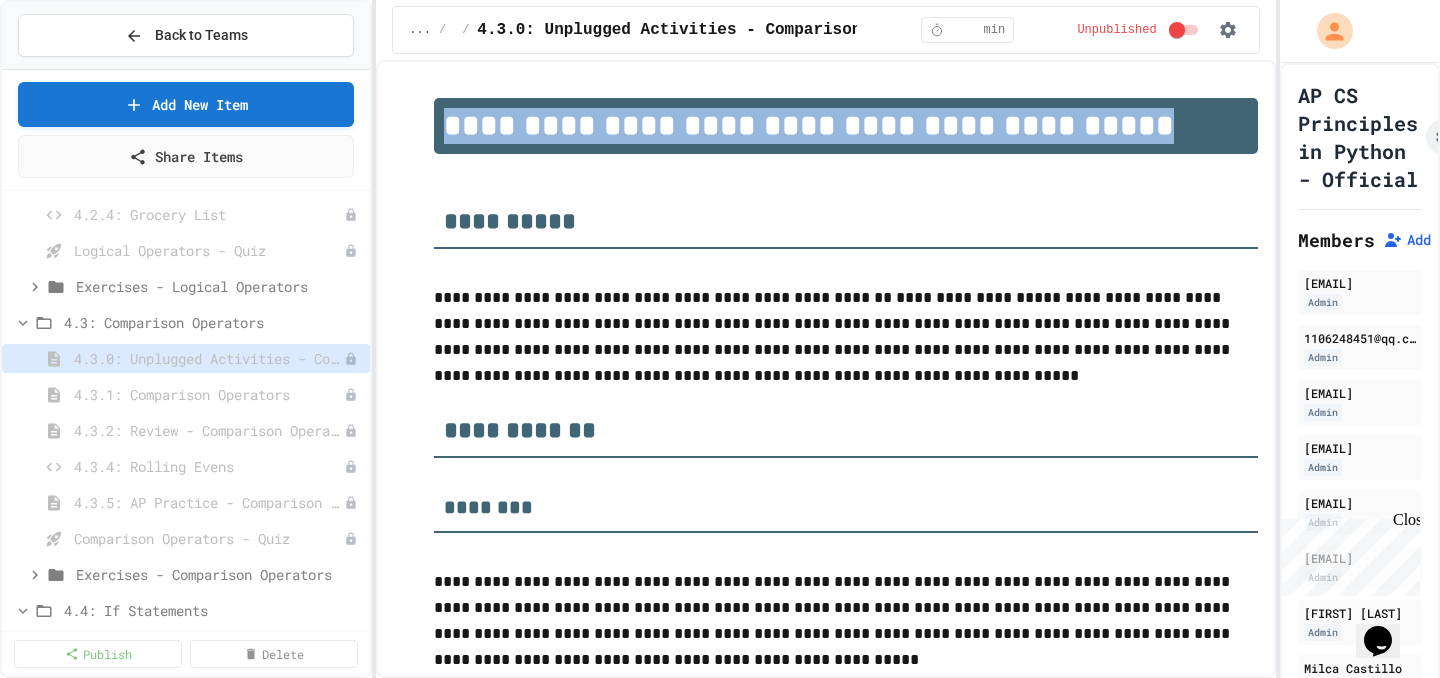 drag, startPoint x: 452, startPoint y: 126, endPoint x: 1146, endPoint y: 136, distance: 694.072 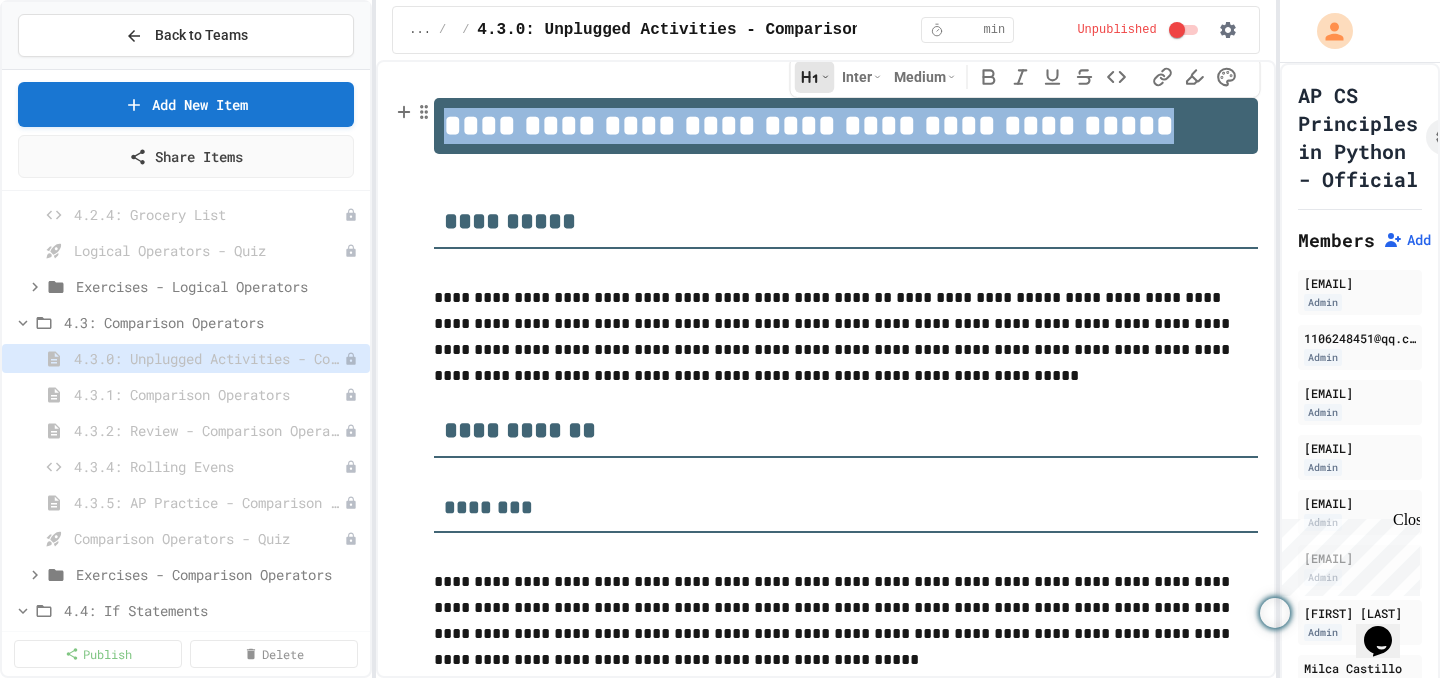 copy on "**********" 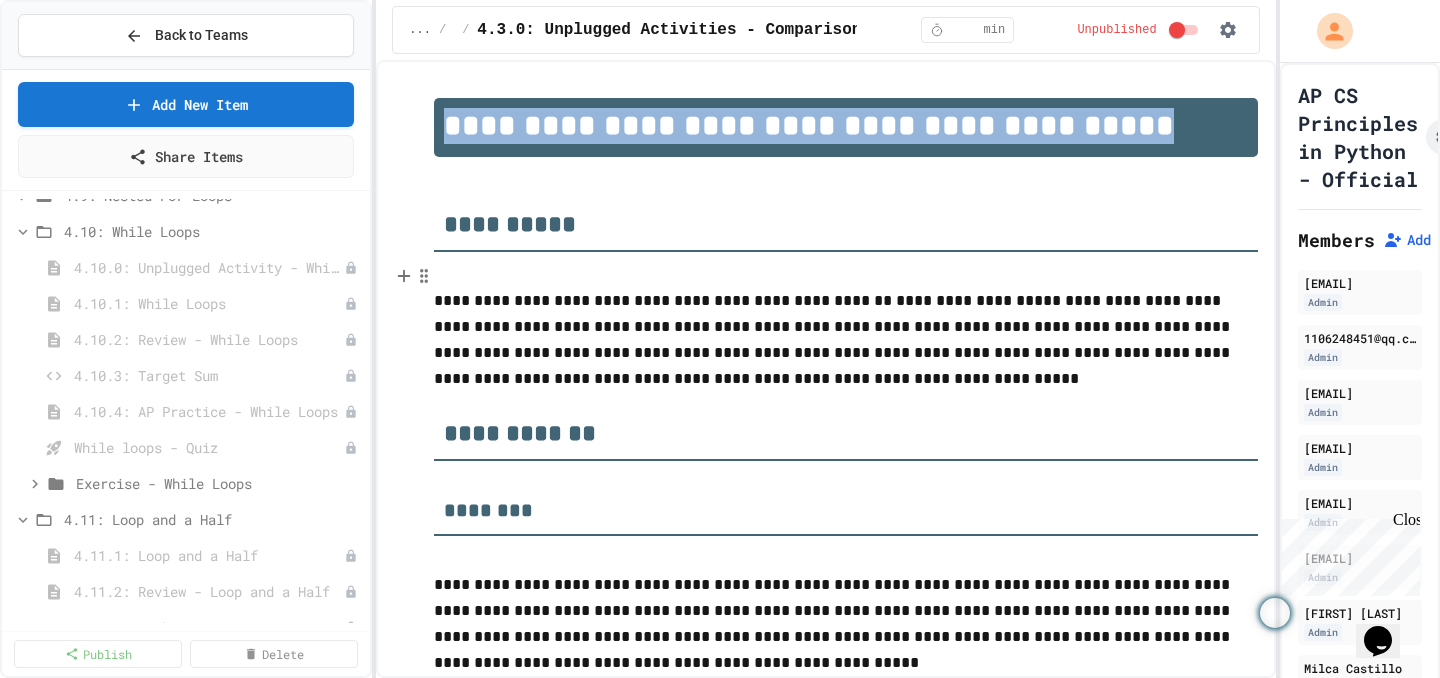 scroll, scrollTop: 5168, scrollLeft: 0, axis: vertical 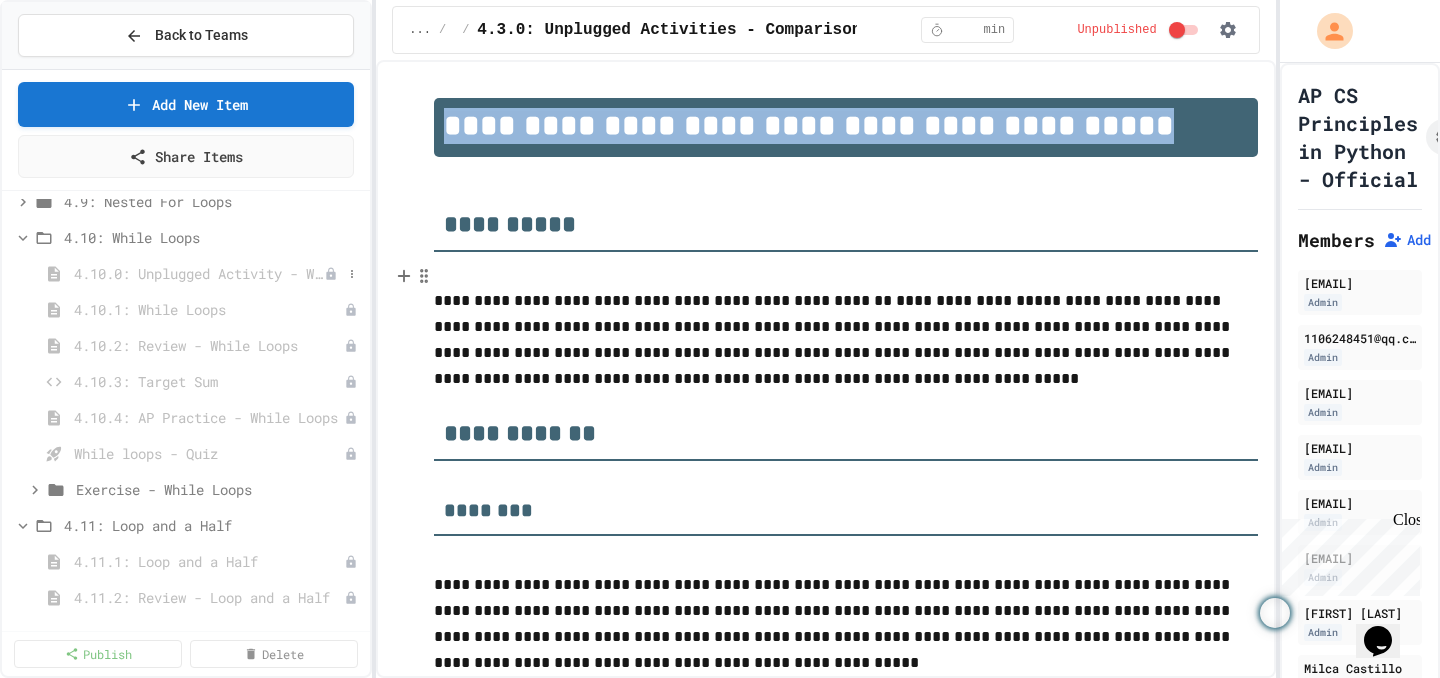 click on "4.10.0: Unplugged Activity - While Loops" at bounding box center [199, 273] 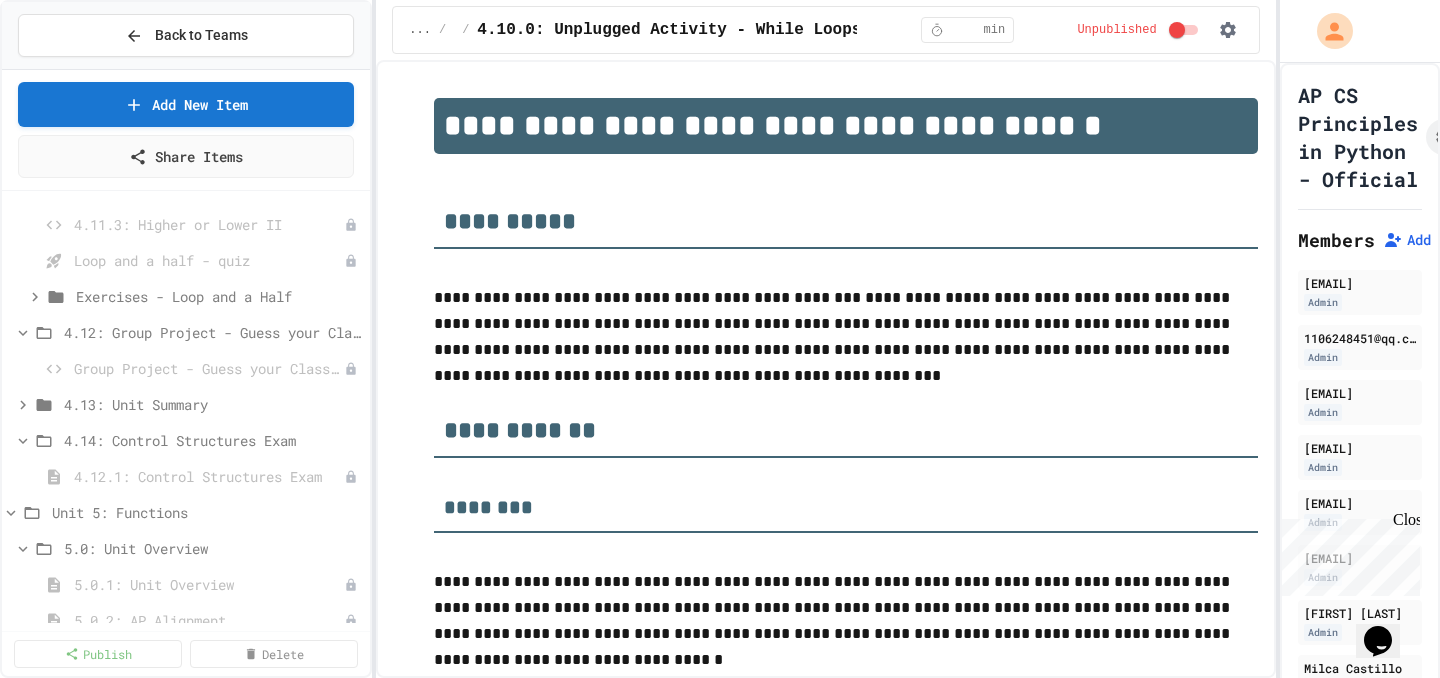 scroll, scrollTop: 5728, scrollLeft: 0, axis: vertical 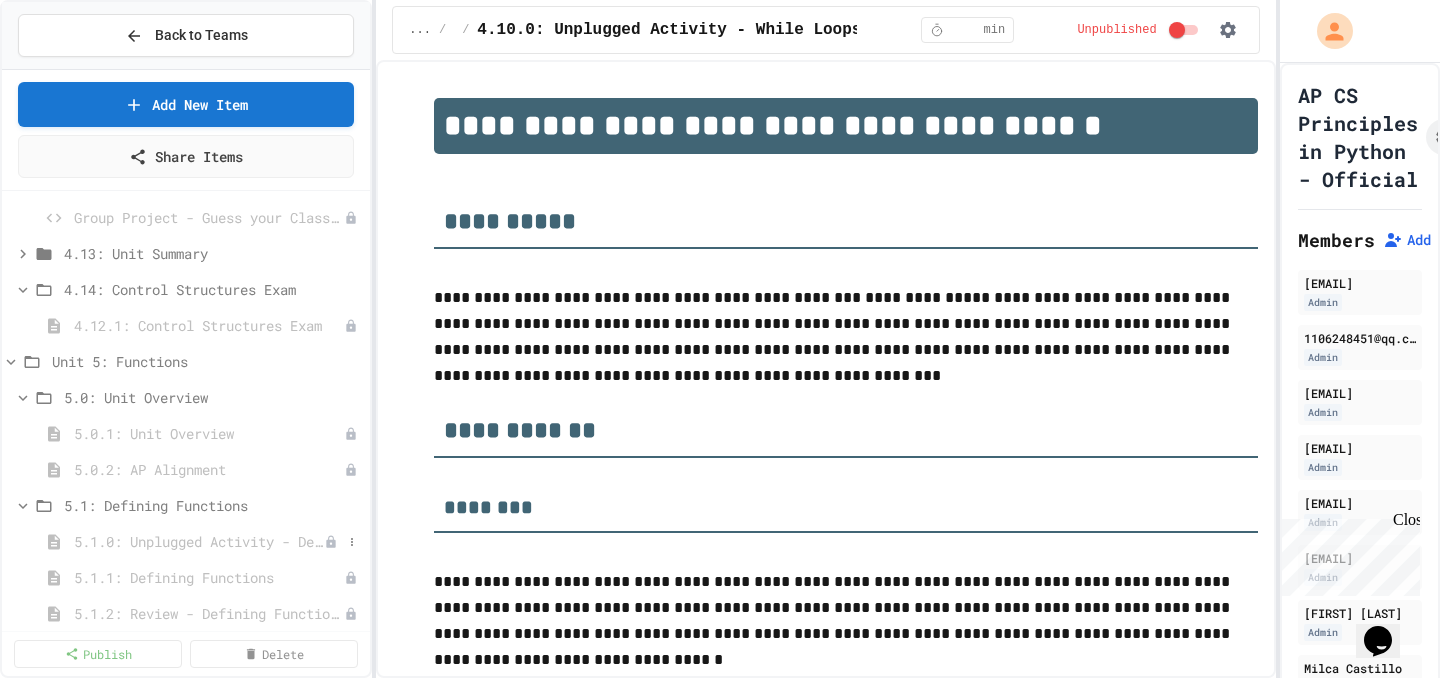 click on "5.1.0: Unplugged Activity - Defining Functions" at bounding box center (199, 541) 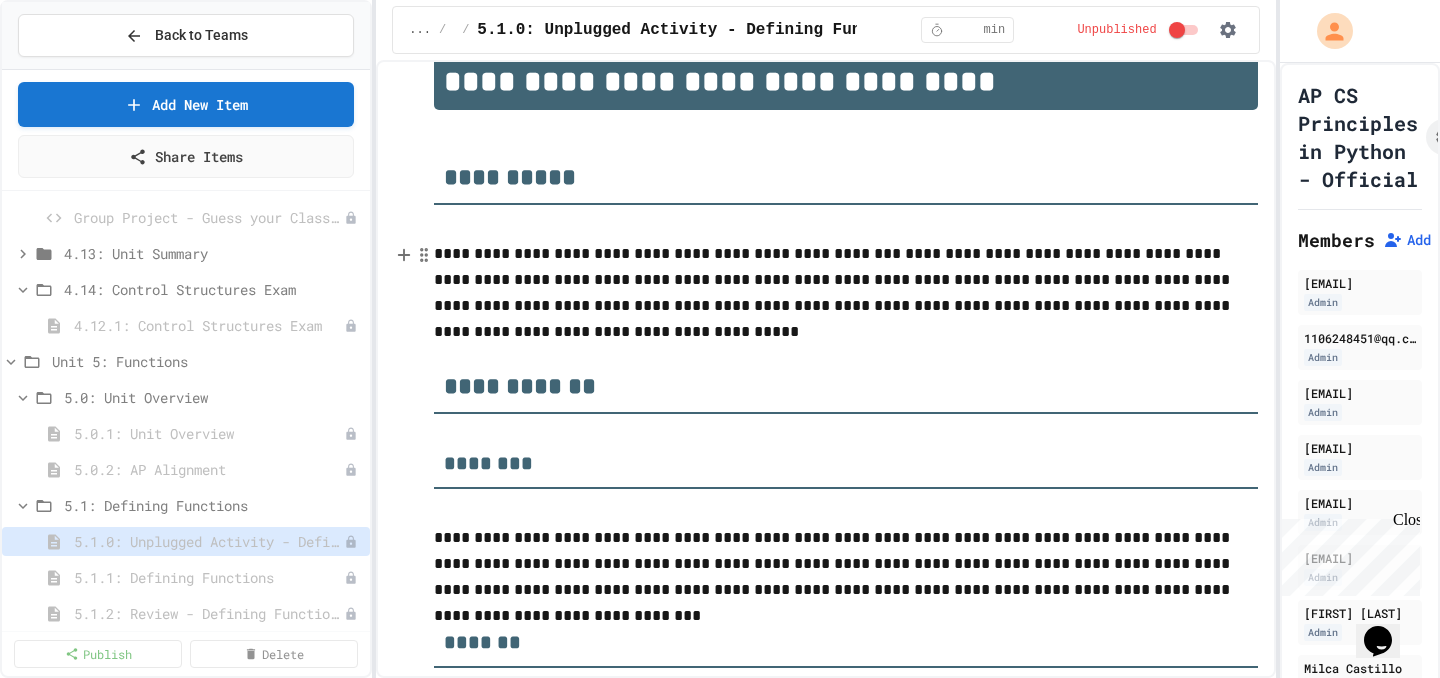 scroll, scrollTop: 0, scrollLeft: 0, axis: both 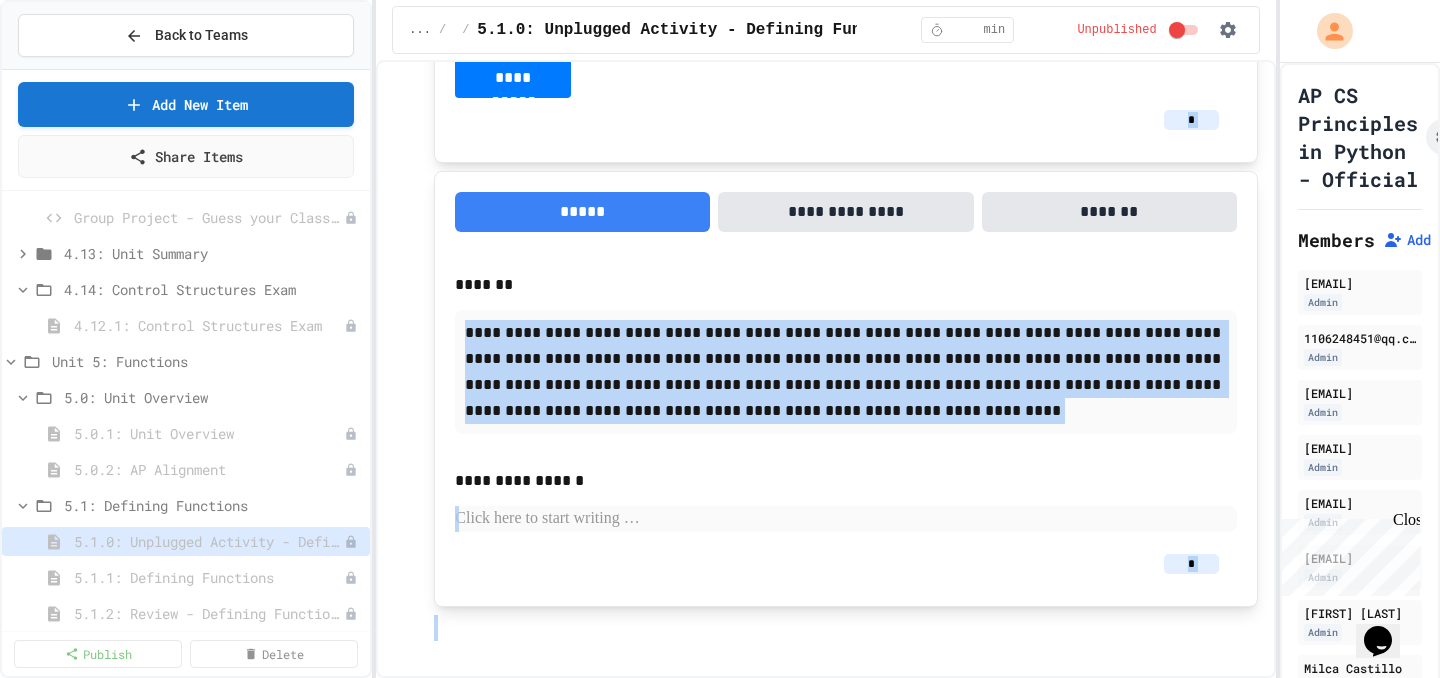 drag, startPoint x: 445, startPoint y: 123, endPoint x: 747, endPoint y: 751, distance: 696.84143 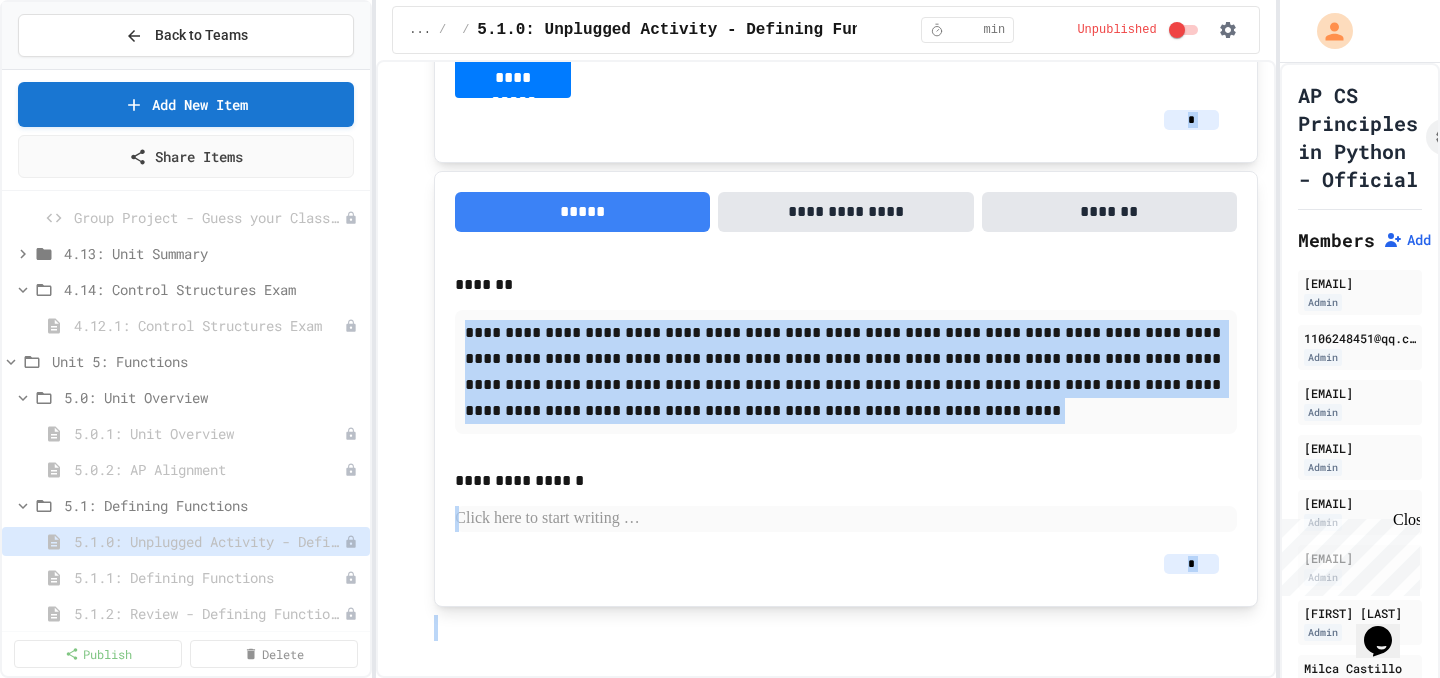 click on "**********" at bounding box center (720, 339) 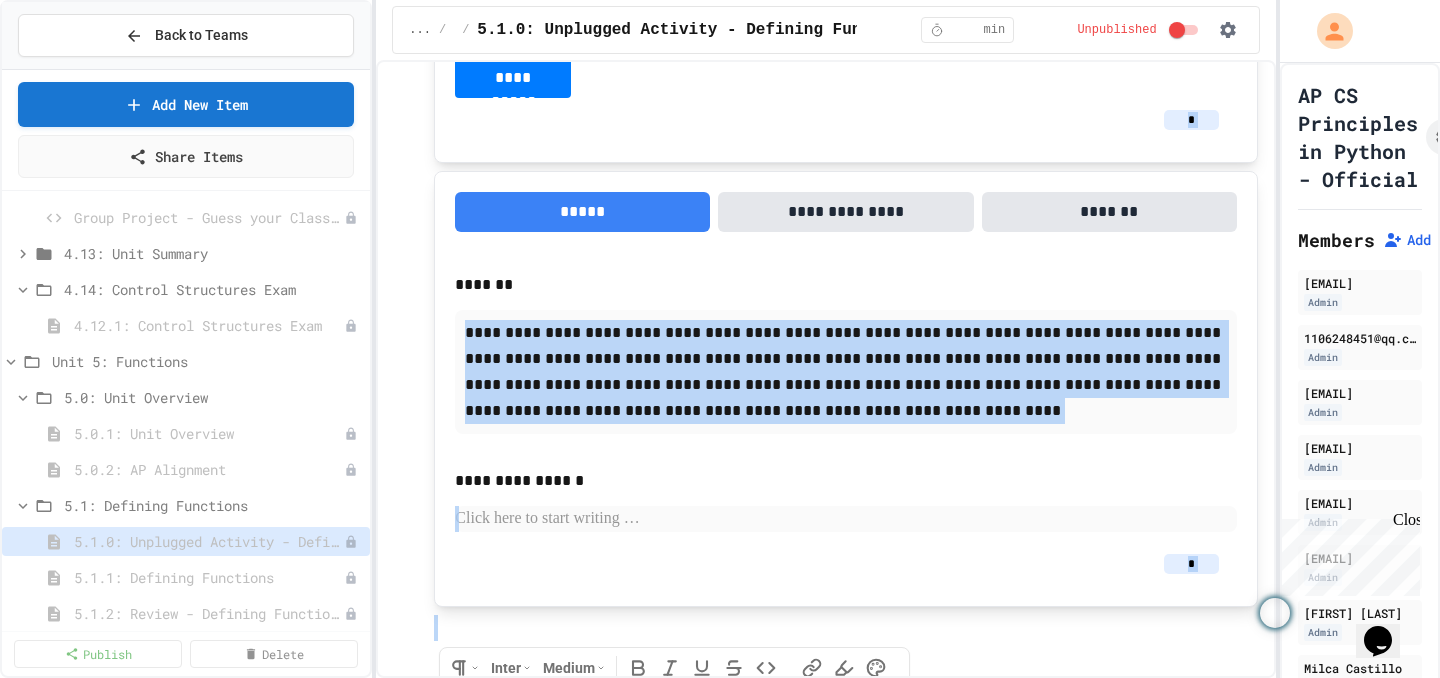 copy on "**********" 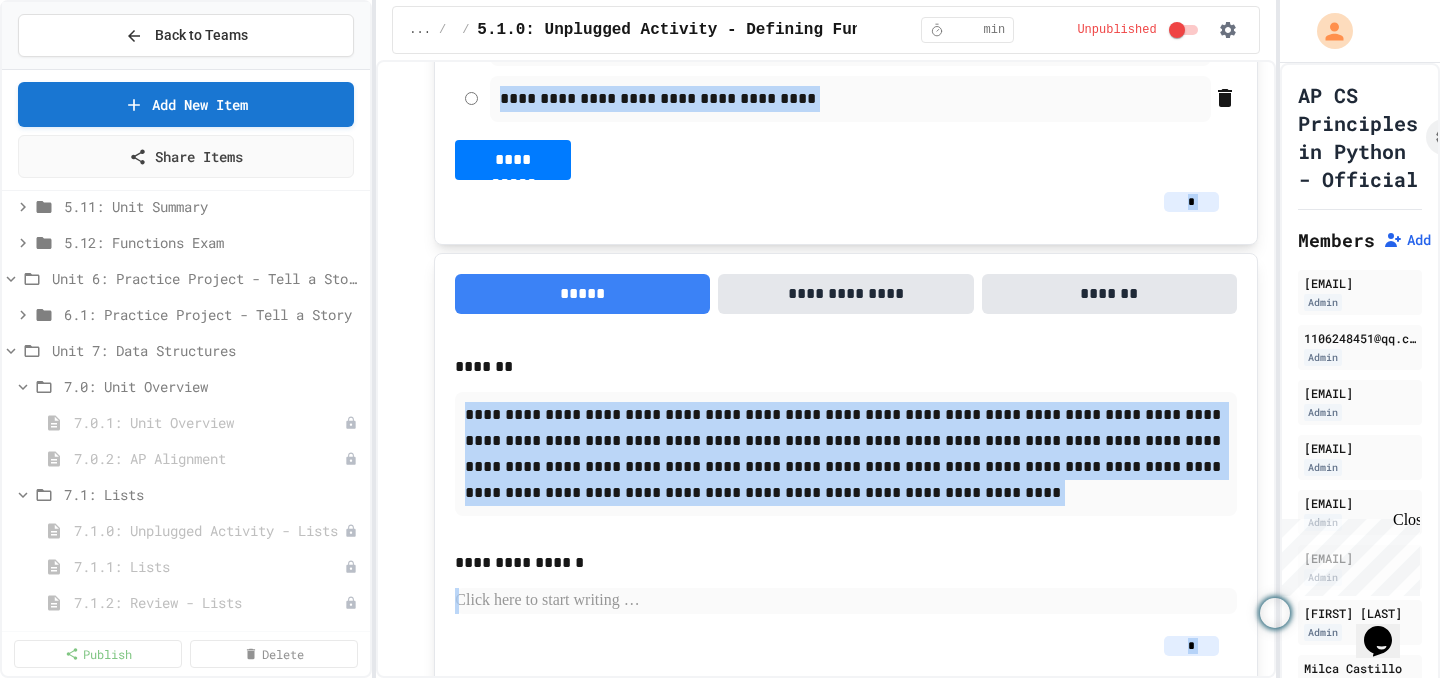 scroll, scrollTop: 7853, scrollLeft: 0, axis: vertical 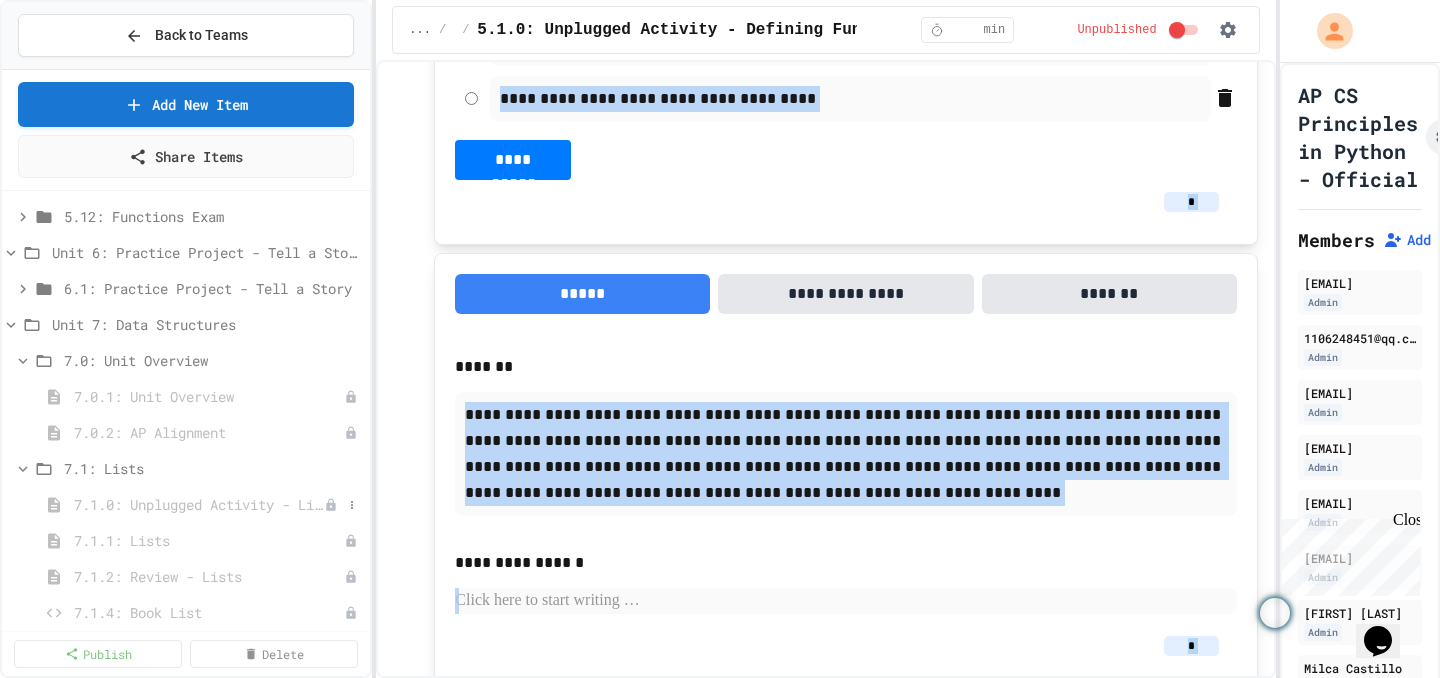 click on "7.1.0: Unplugged Activity - Lists" at bounding box center (199, 504) 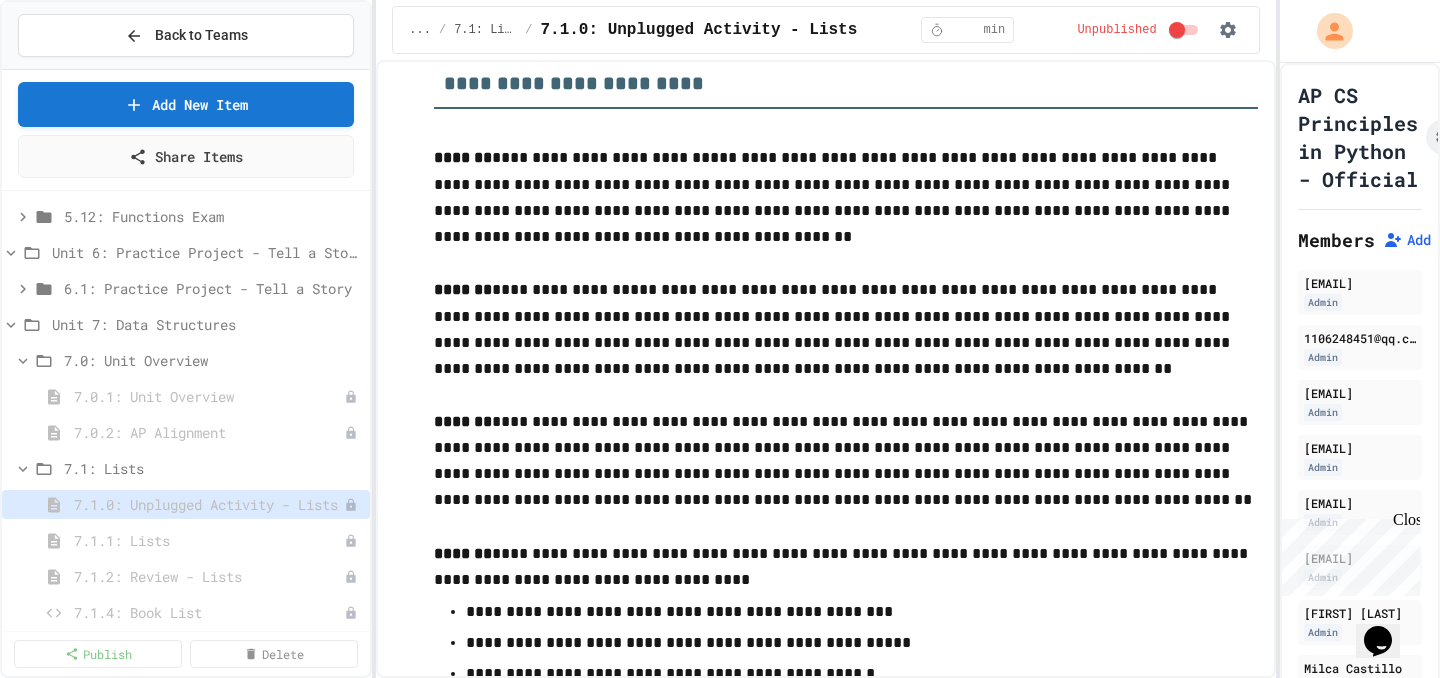 scroll, scrollTop: 1228, scrollLeft: 0, axis: vertical 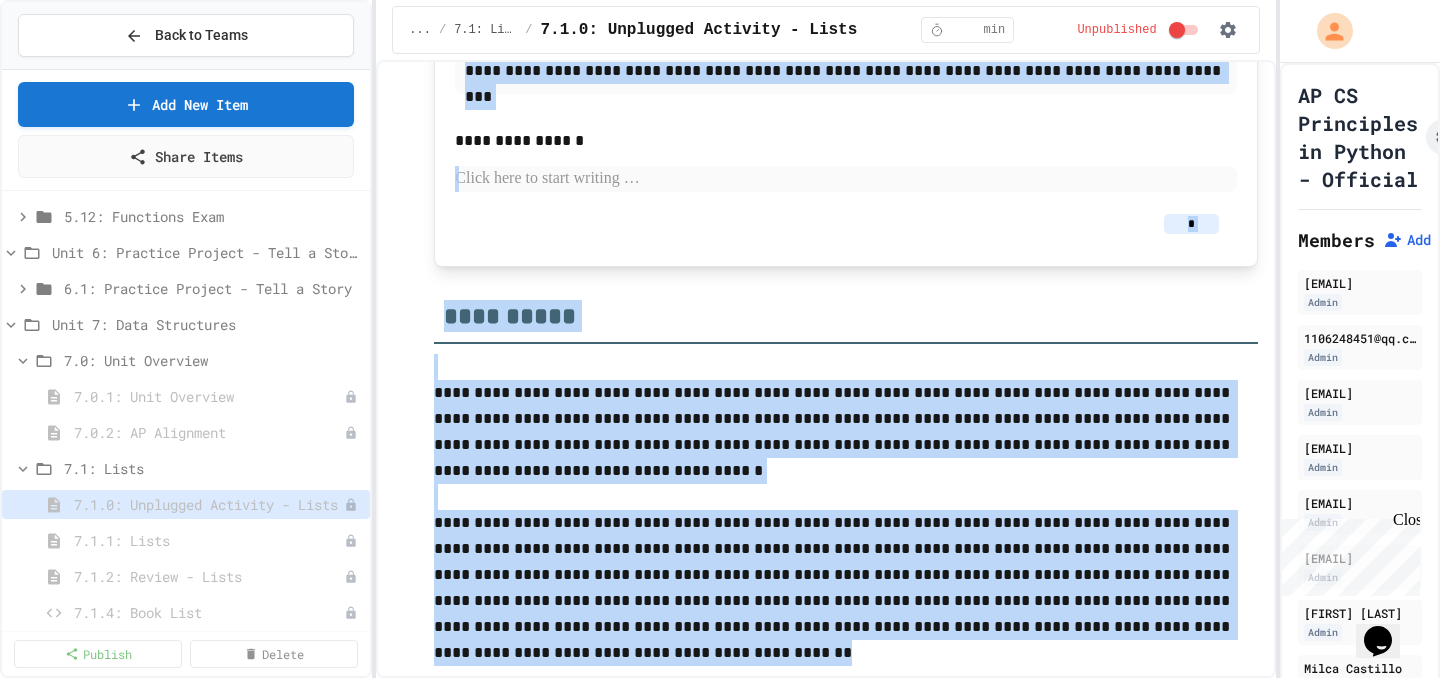 drag, startPoint x: 448, startPoint y: 129, endPoint x: 834, endPoint y: 742, distance: 724.4067 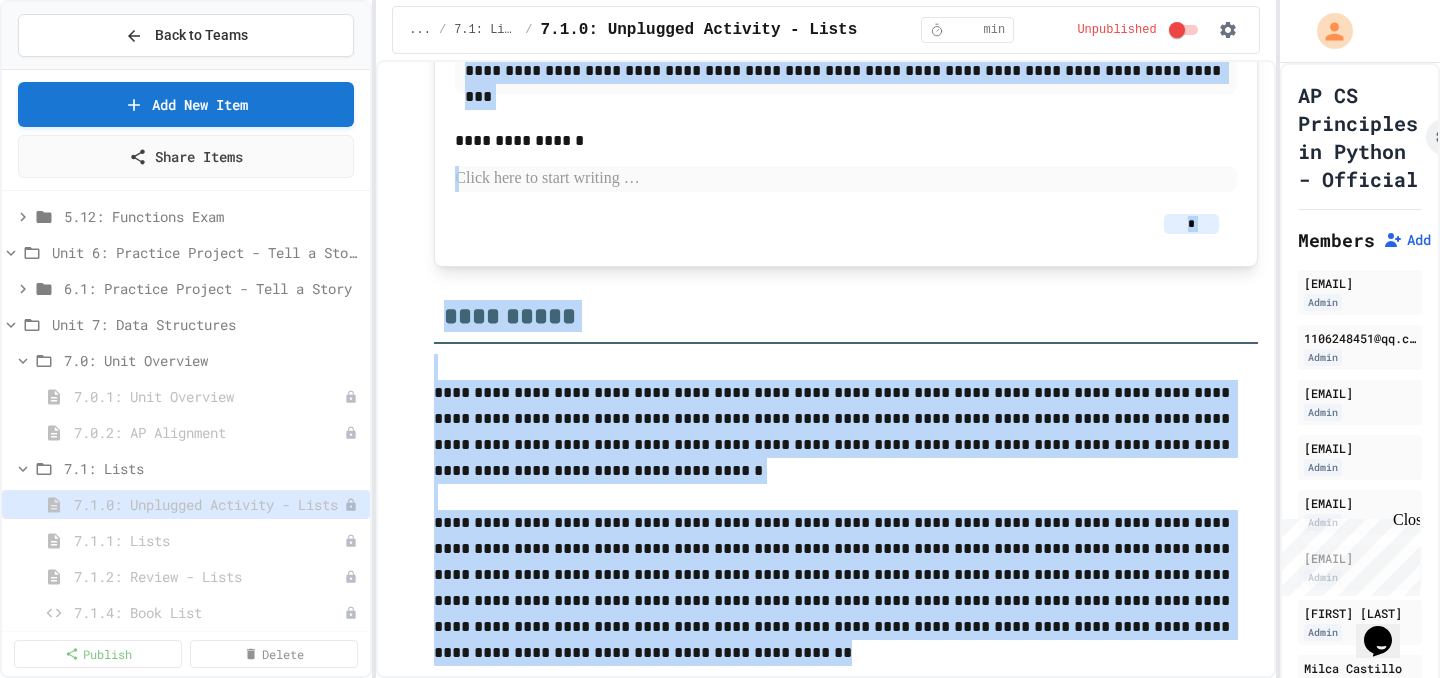 click on "**********" at bounding box center [720, 339] 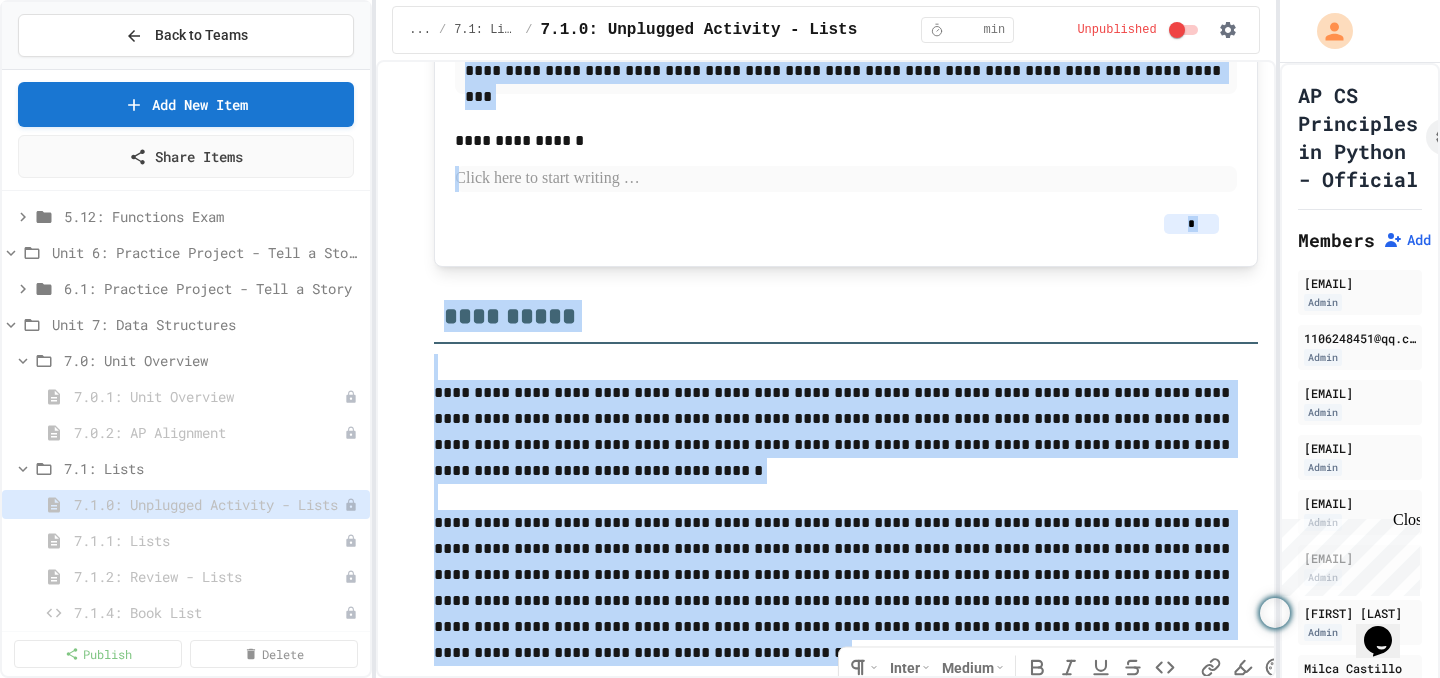 copy on "**********" 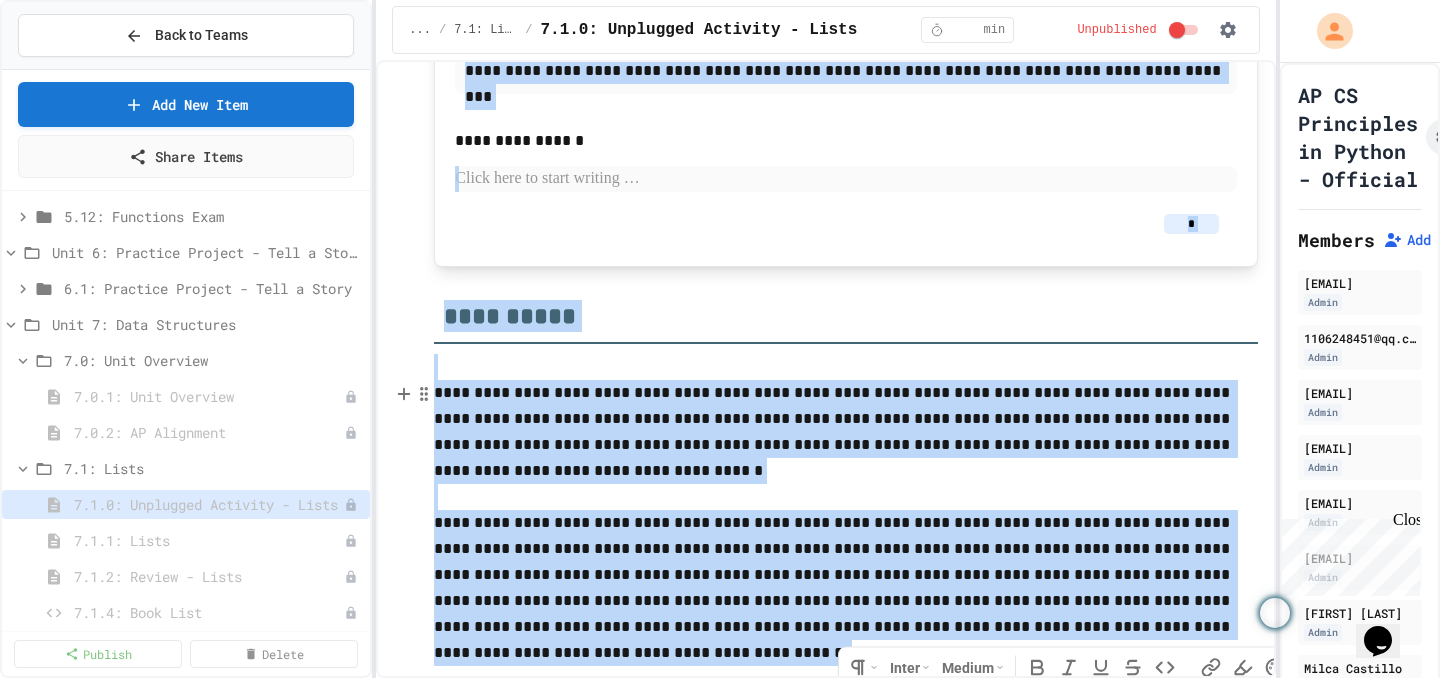 scroll, scrollTop: 4888, scrollLeft: 0, axis: vertical 